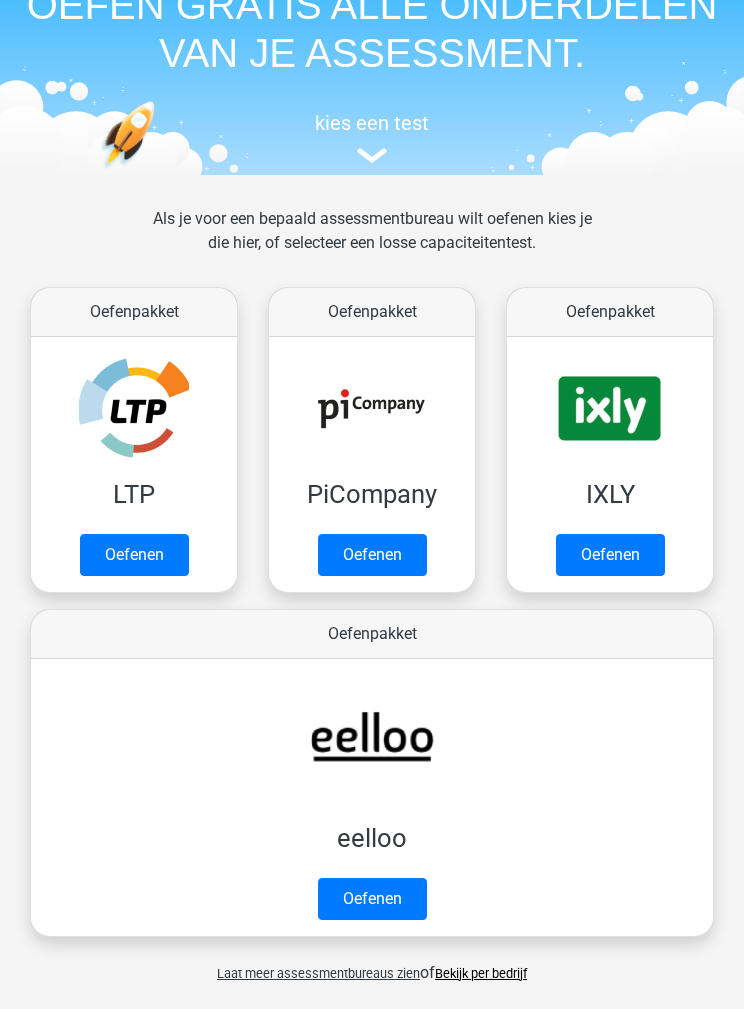scroll, scrollTop: 0, scrollLeft: 0, axis: both 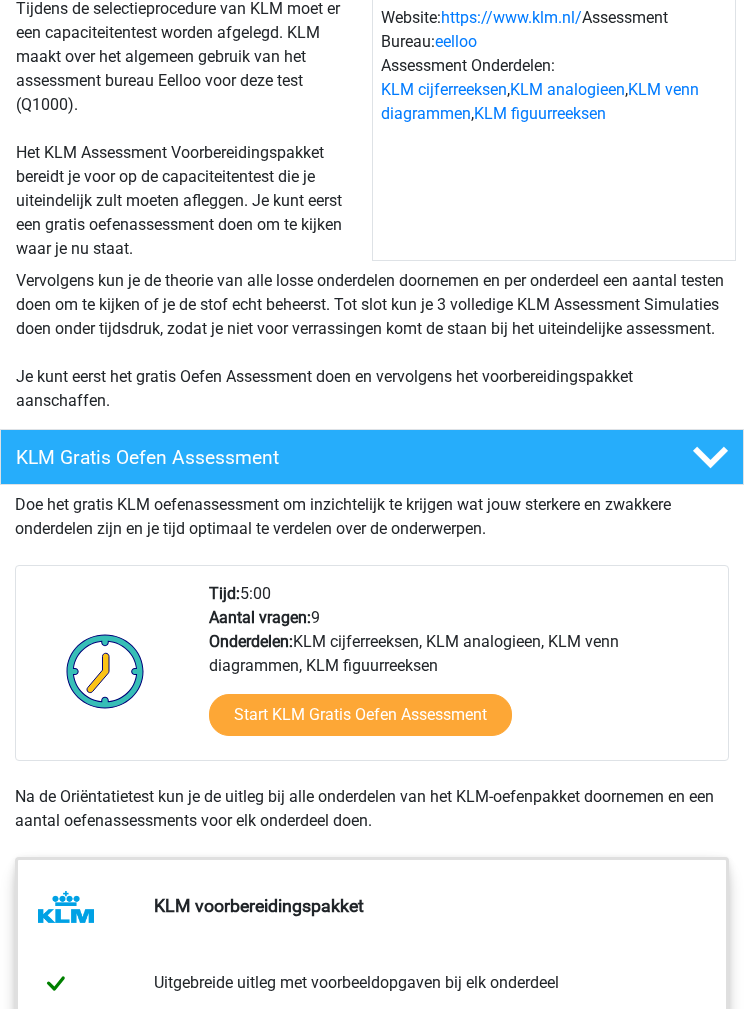 click on "Start KLM Gratis Oefen Assessment" at bounding box center [360, 716] 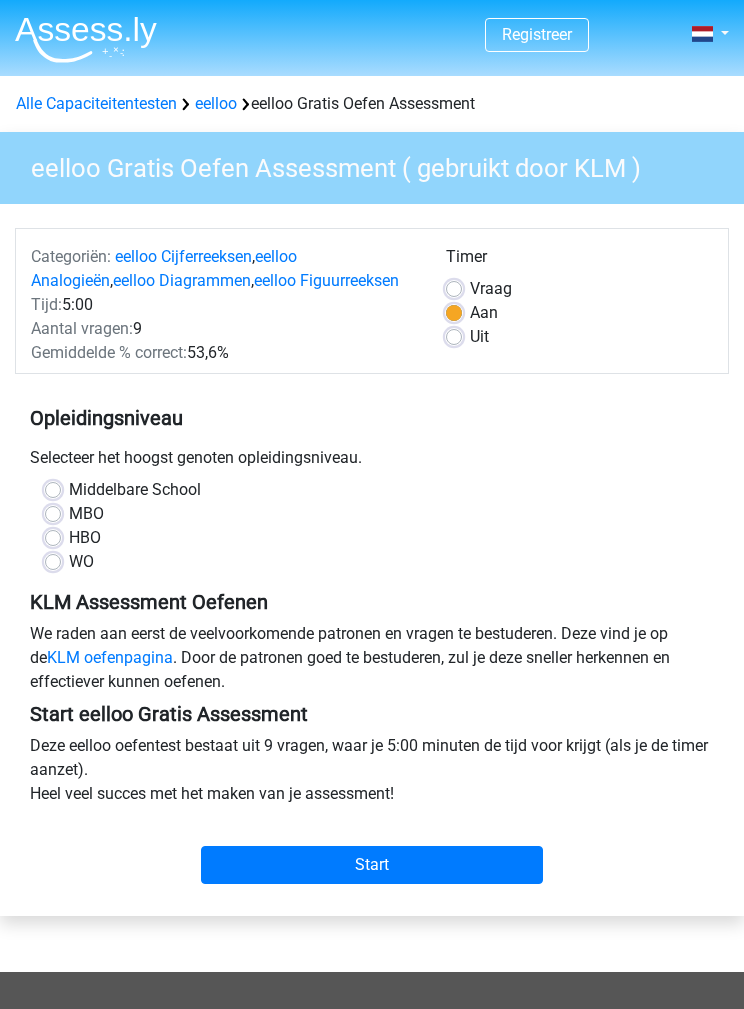 scroll, scrollTop: 0, scrollLeft: 0, axis: both 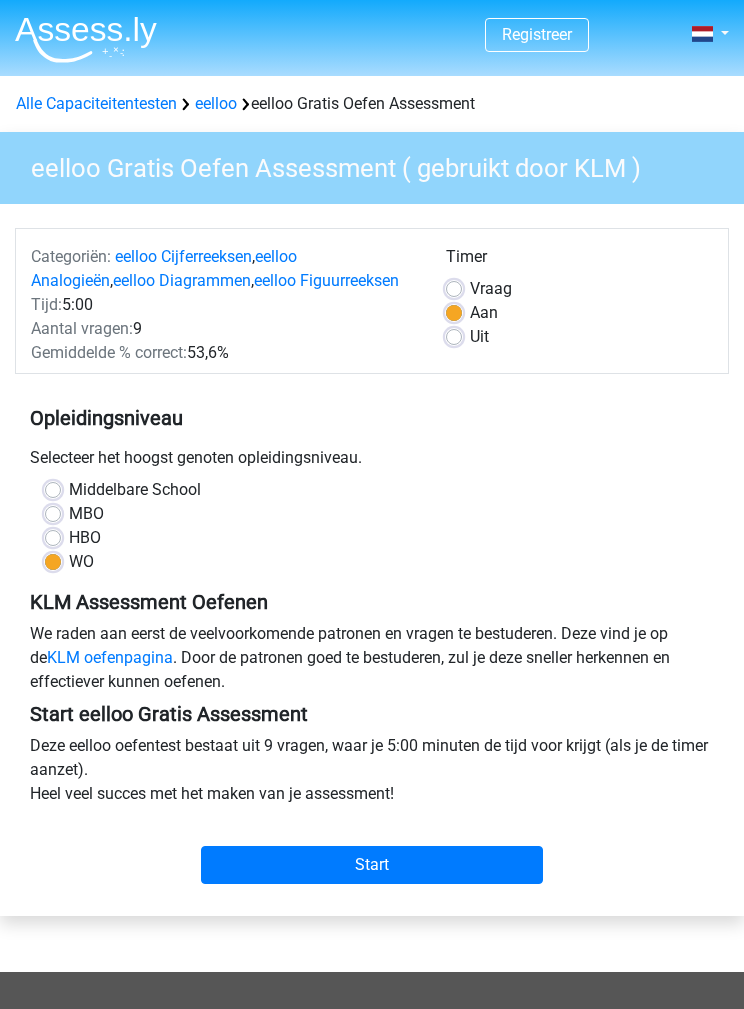 click on "Start" at bounding box center (372, 865) 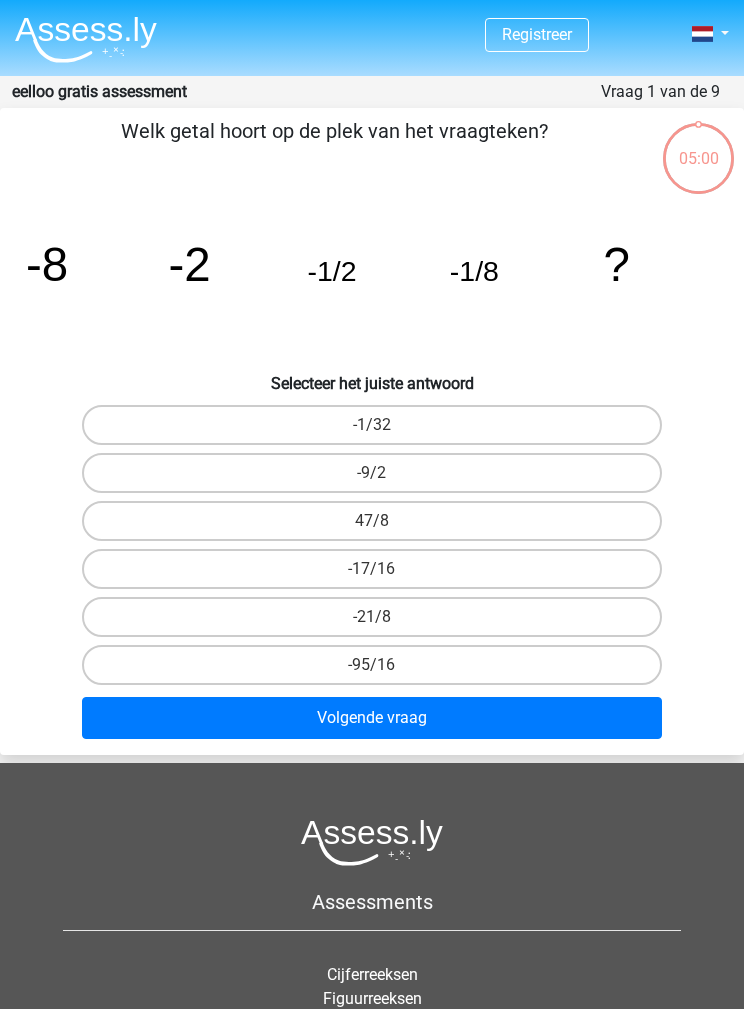 scroll, scrollTop: 0, scrollLeft: 0, axis: both 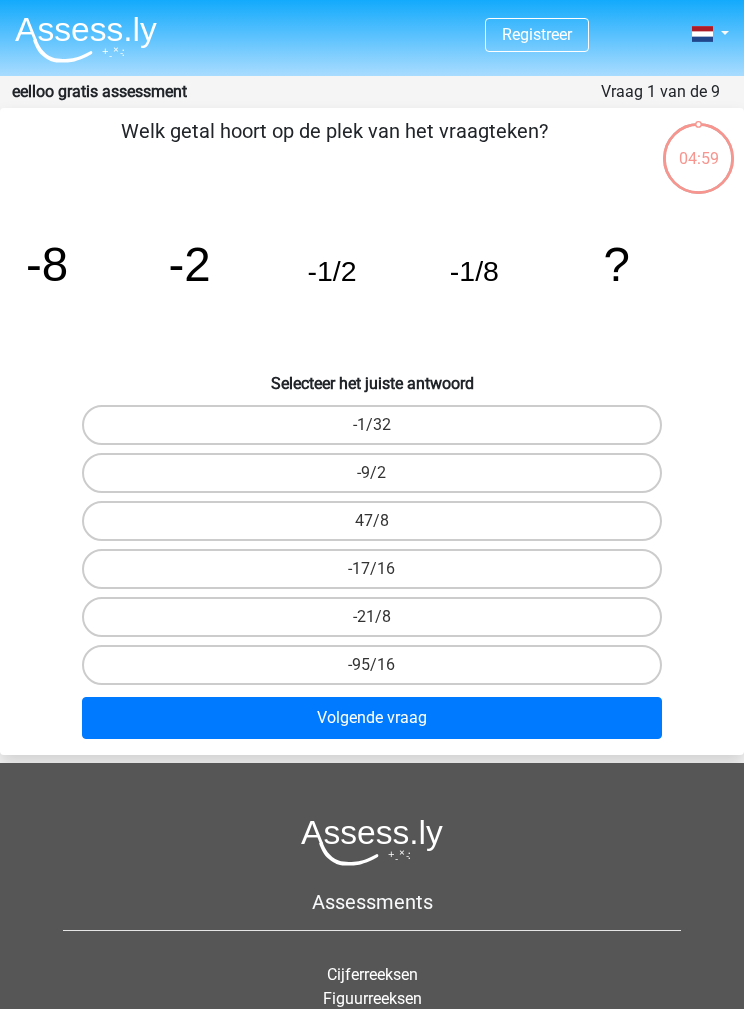 click on "-1/32" at bounding box center [372, 425] 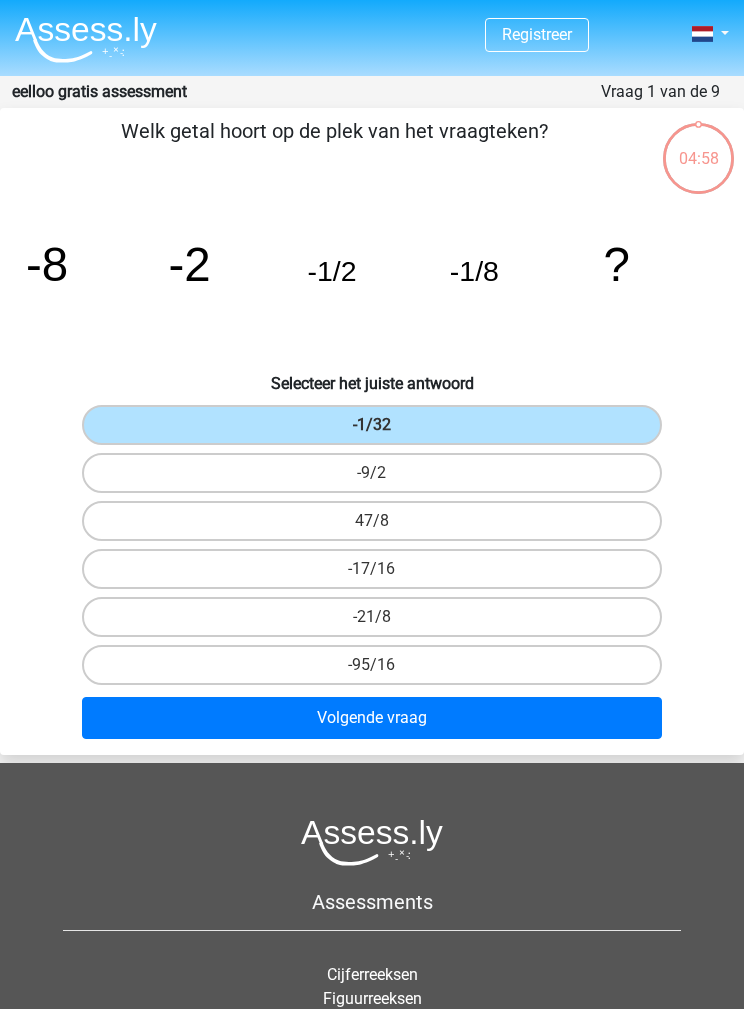 click on "Volgende vraag" at bounding box center (372, 718) 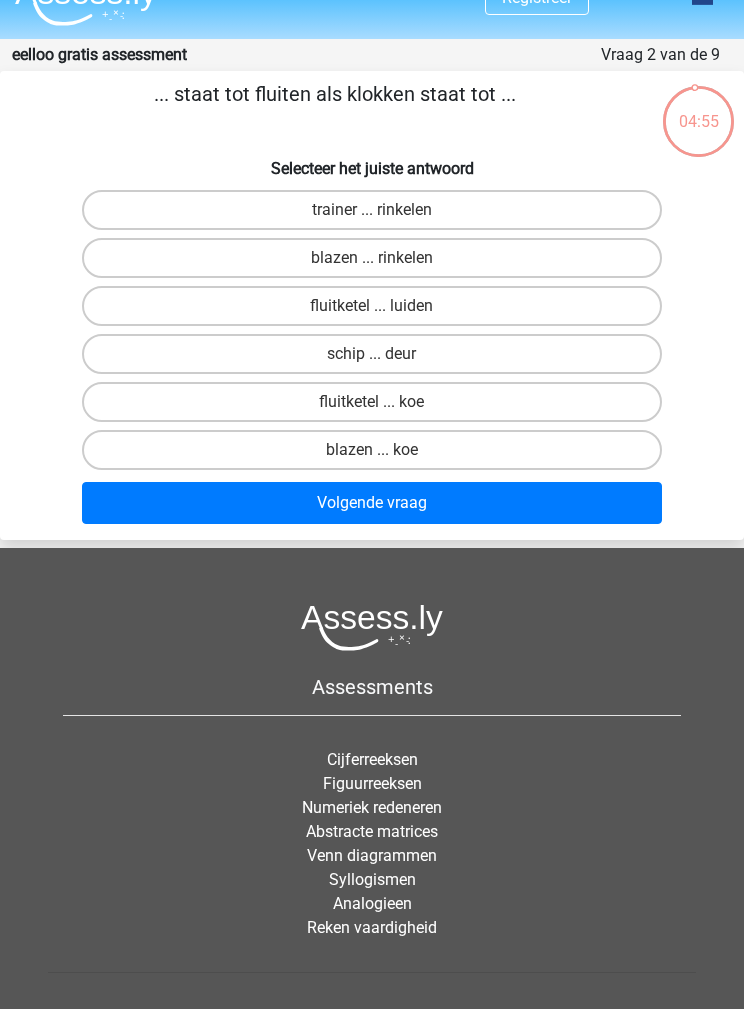 scroll, scrollTop: 0, scrollLeft: 0, axis: both 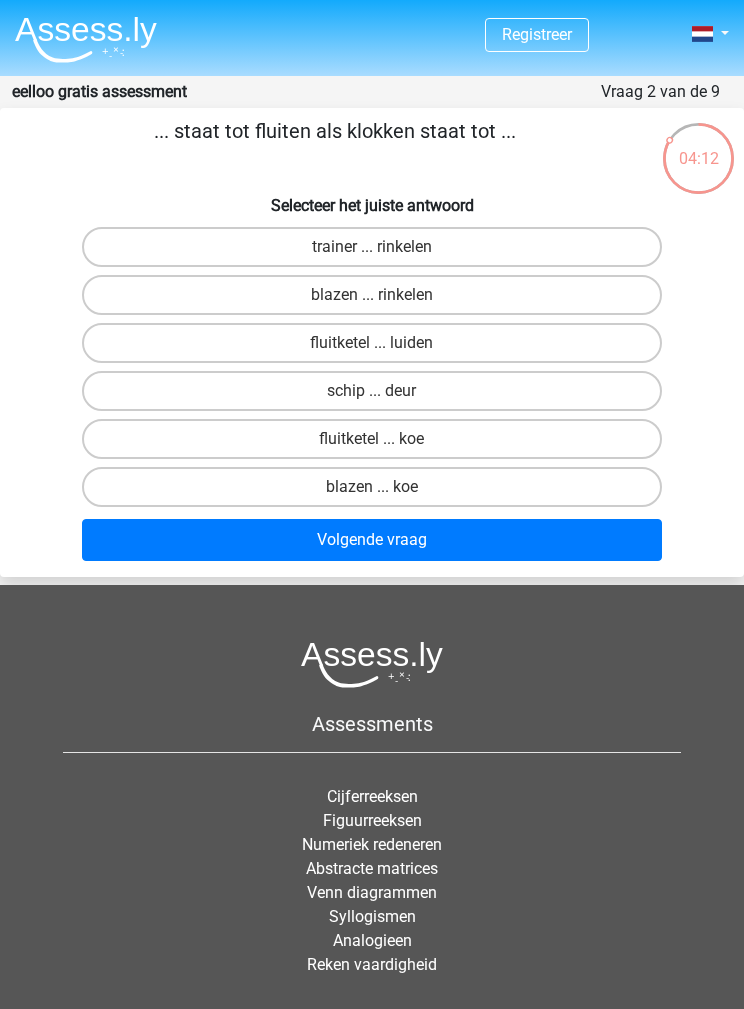 click on "blazen ... rinkelen" at bounding box center [372, 295] 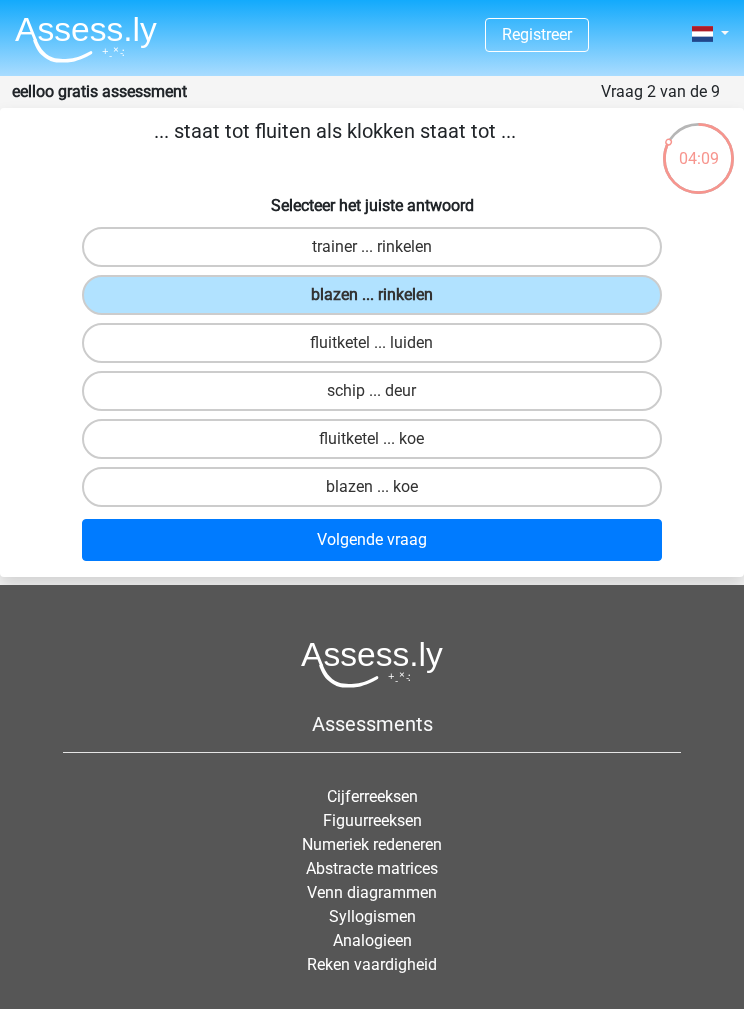 click on "Volgende vraag" at bounding box center [372, 540] 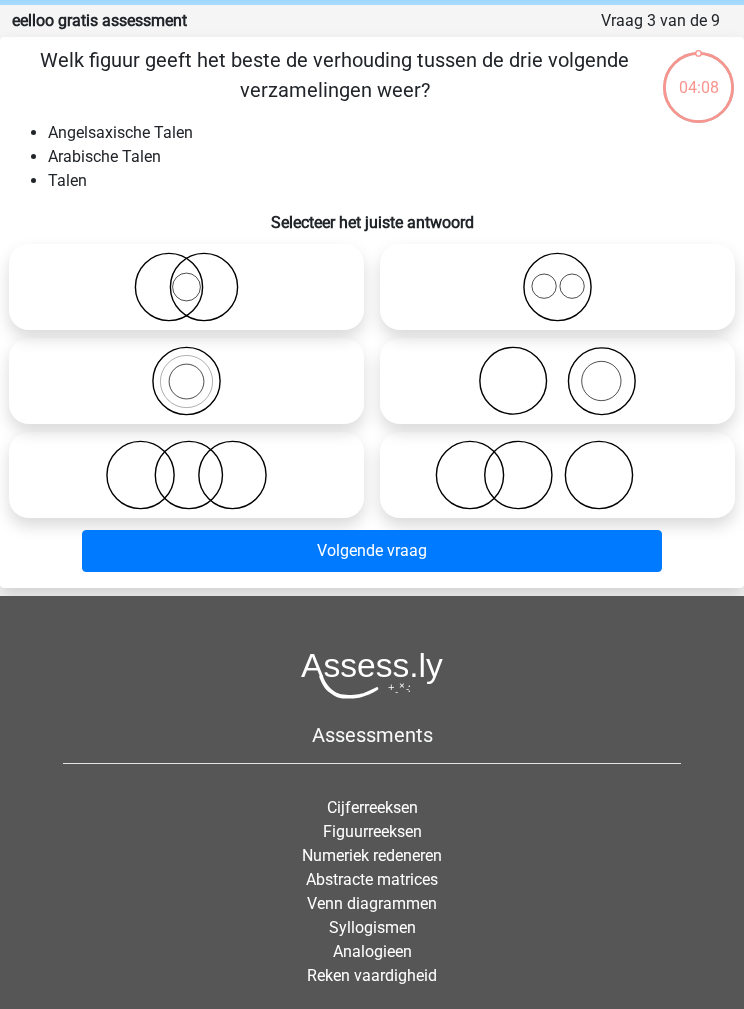 scroll, scrollTop: 80, scrollLeft: 0, axis: vertical 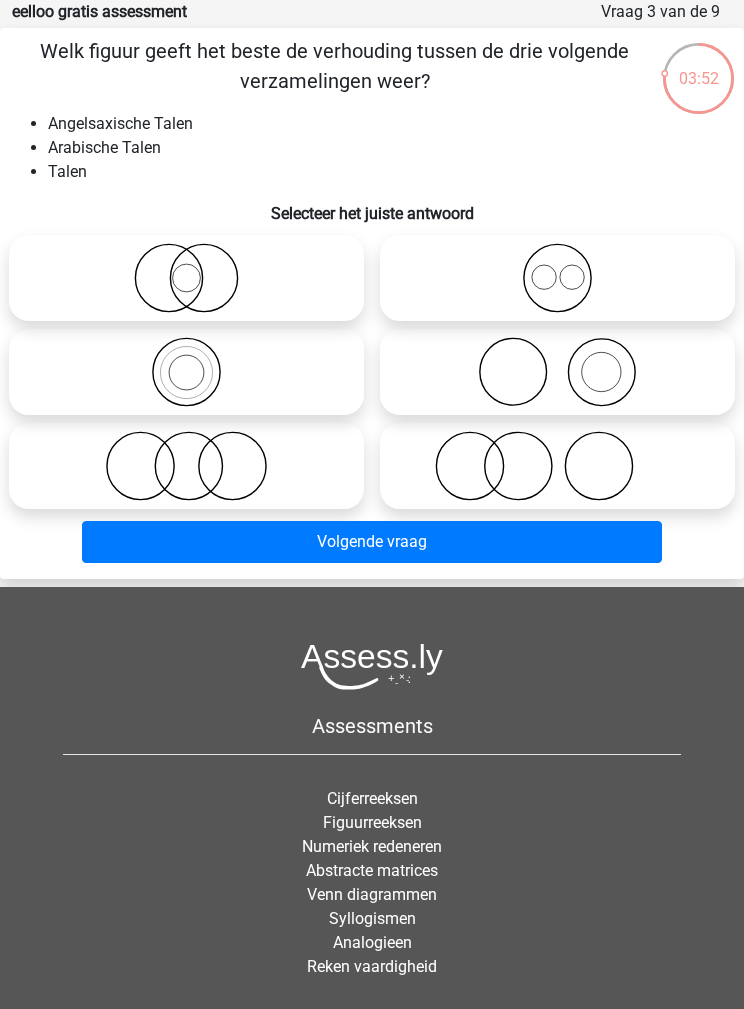 click 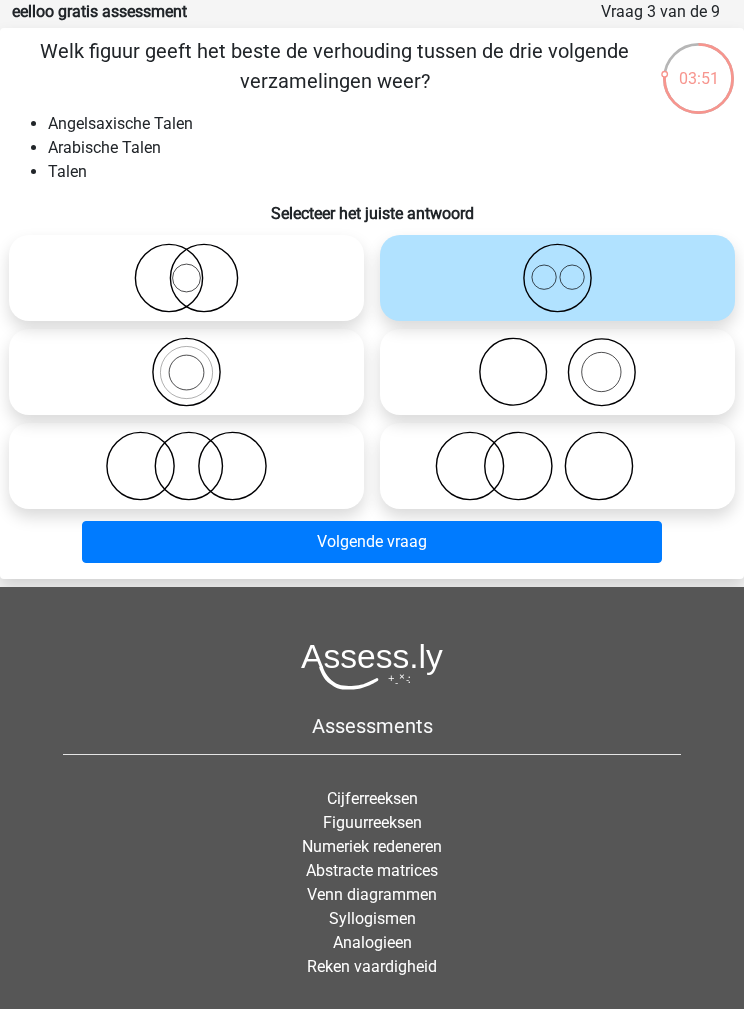 click on "Volgende vraag" at bounding box center (372, 542) 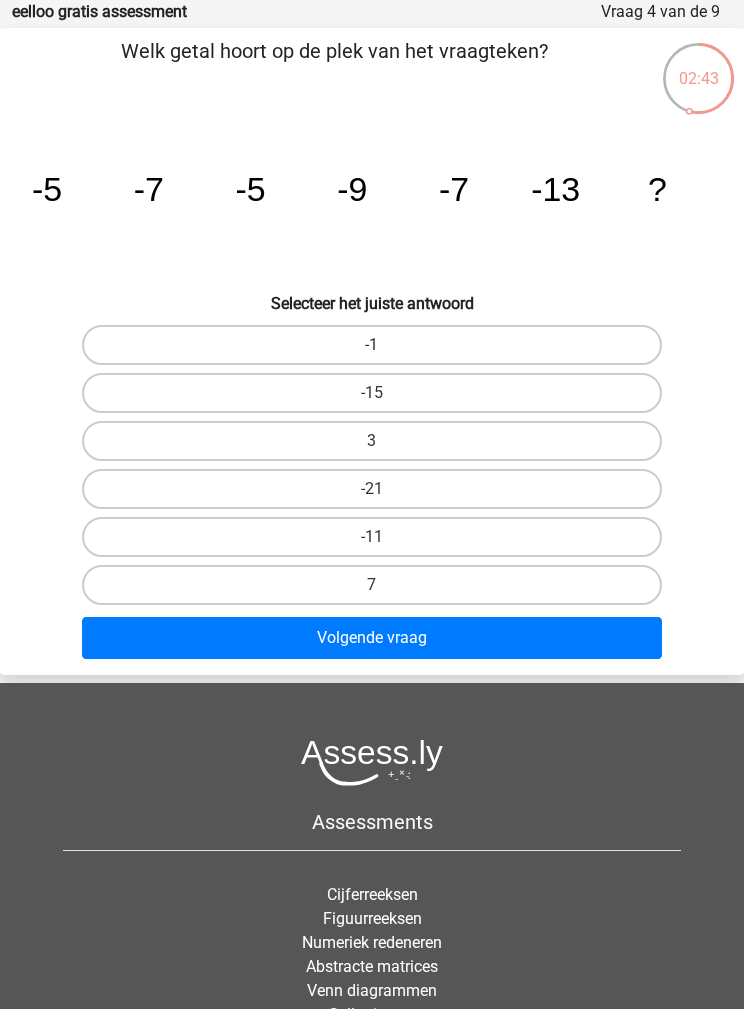 click on "-21" at bounding box center (372, 489) 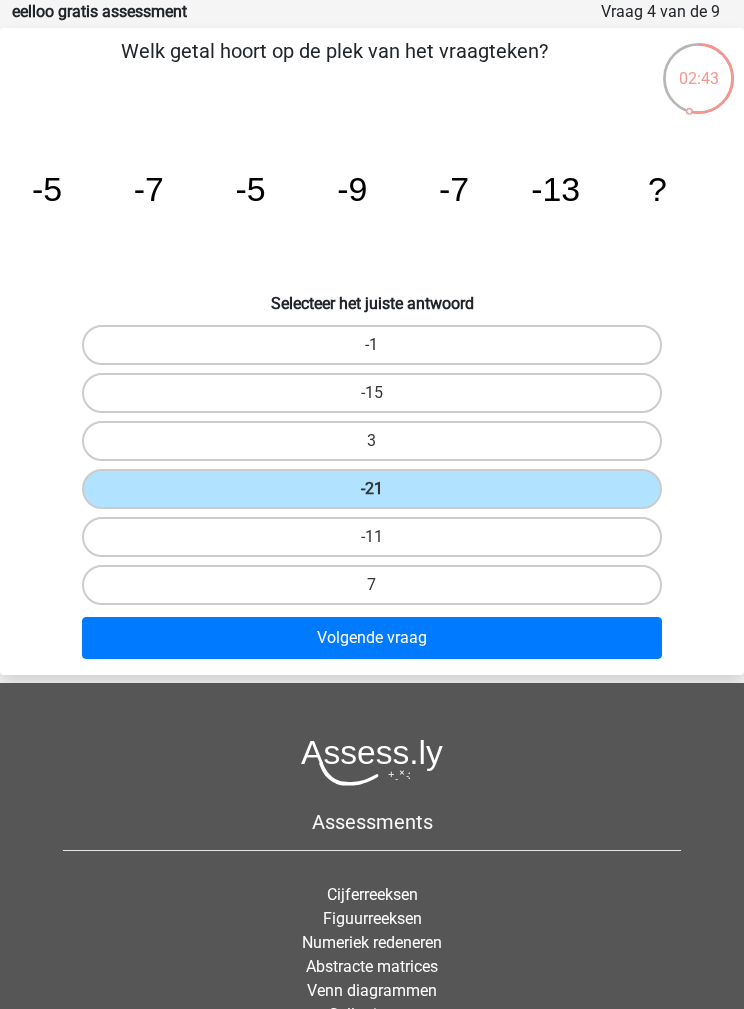 click on "Volgende vraag" at bounding box center [372, 638] 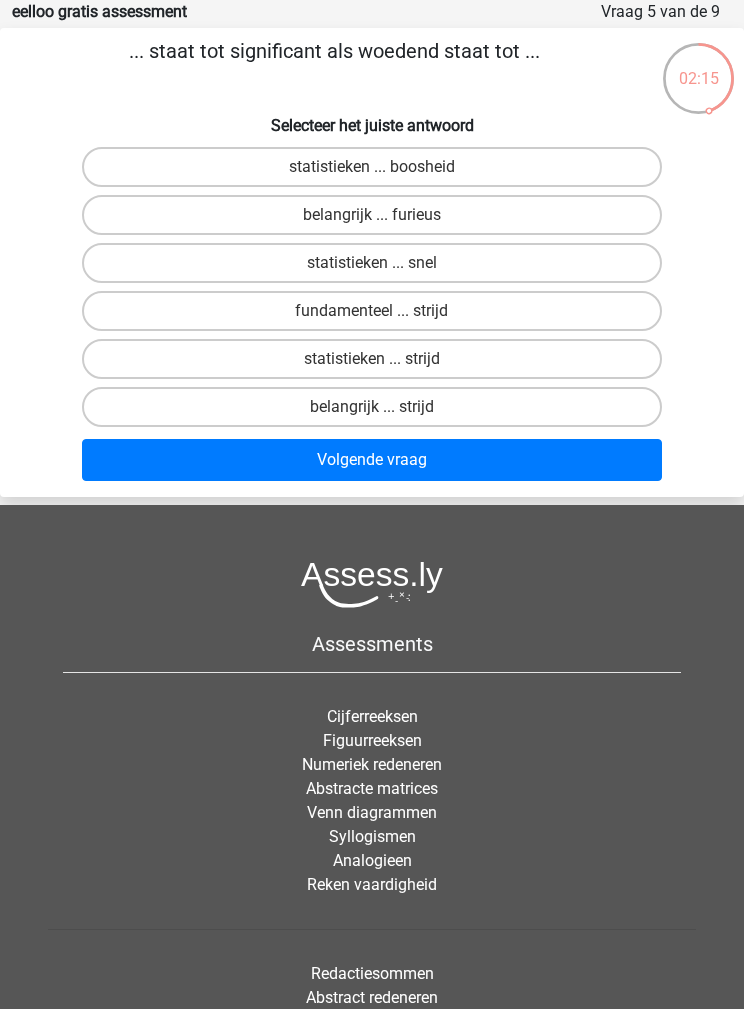 click on "belangrijk ... furieus" at bounding box center [372, 215] 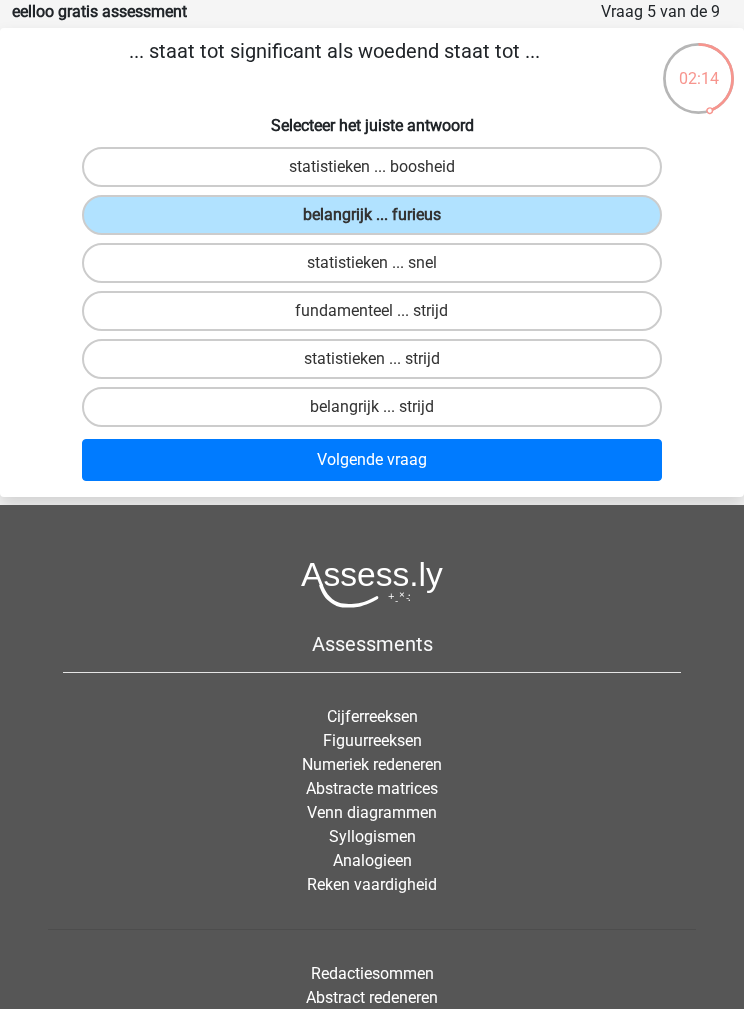 click on "Volgende vraag" at bounding box center (372, 460) 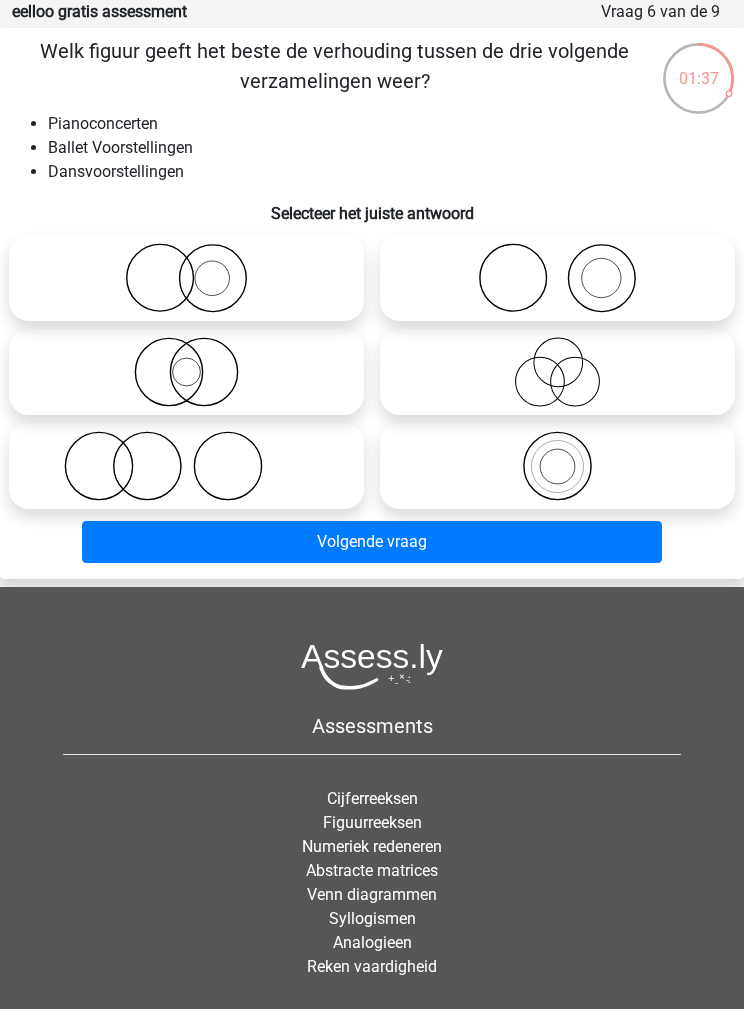 click 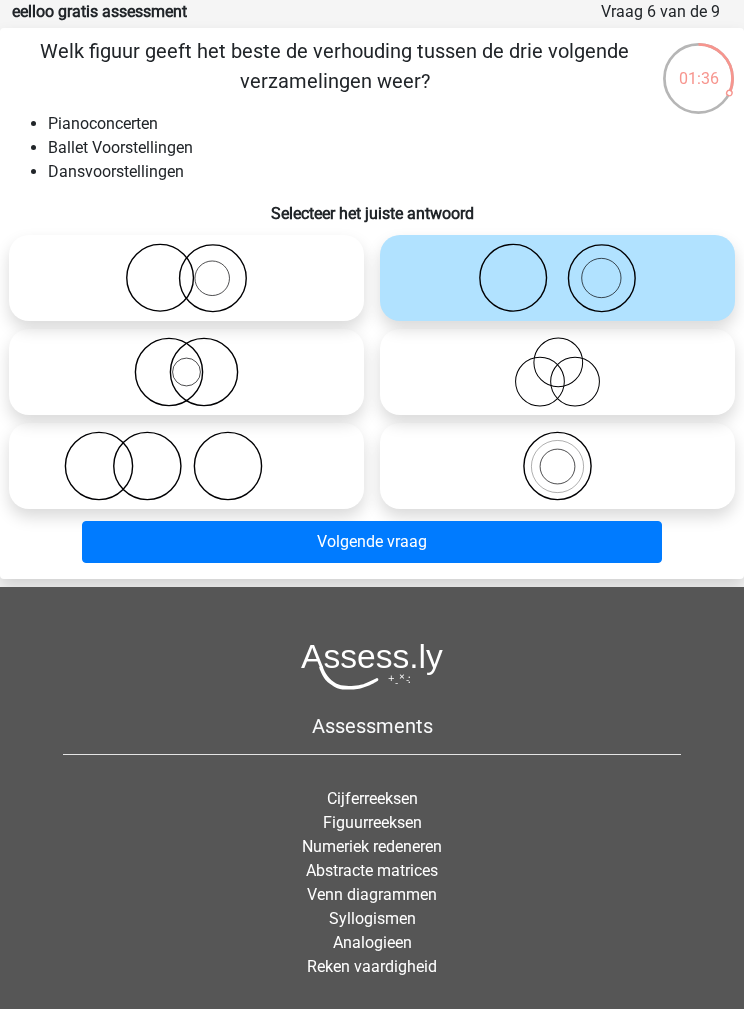 click on "Volgende vraag" at bounding box center [372, 542] 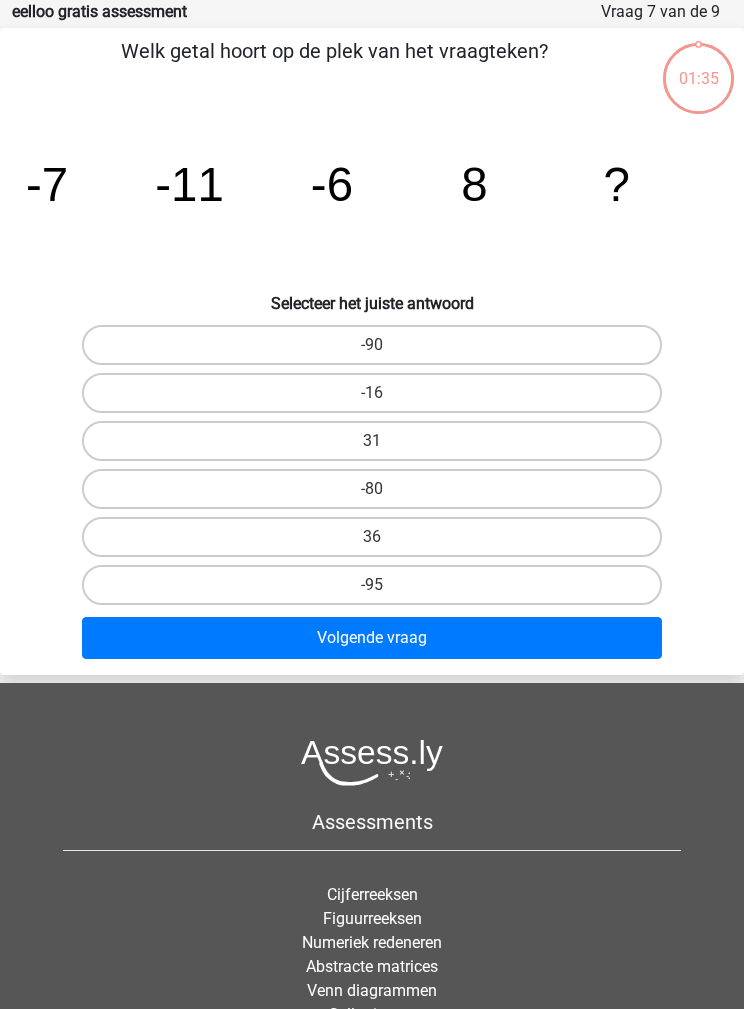 click on "36" at bounding box center [372, 537] 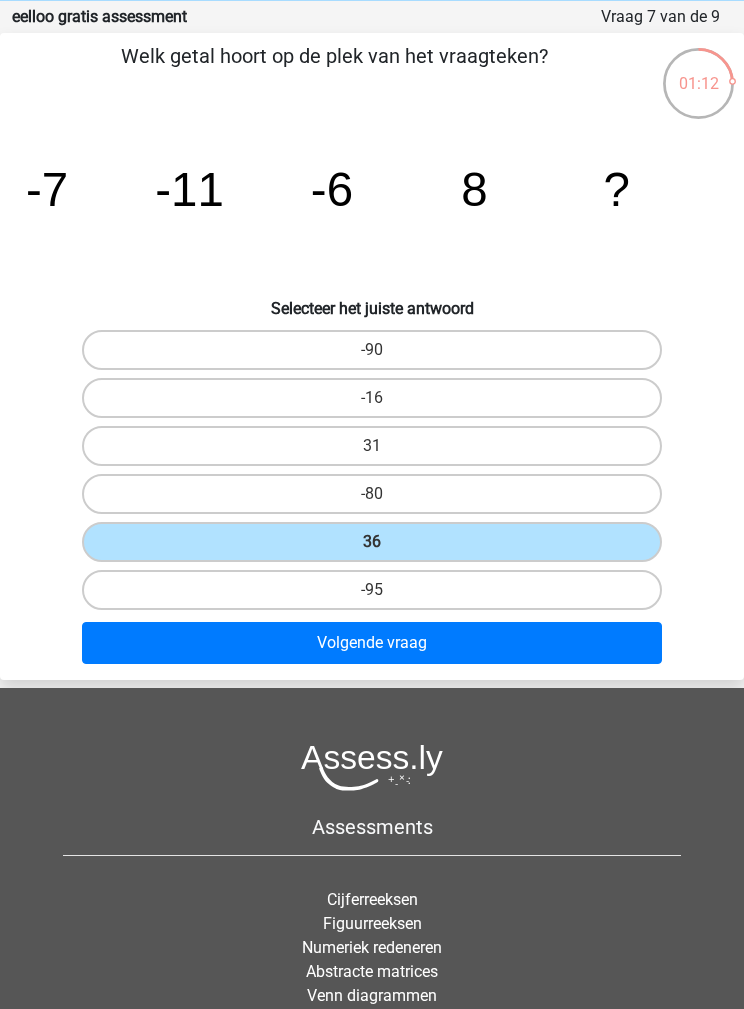scroll, scrollTop: 86, scrollLeft: 0, axis: vertical 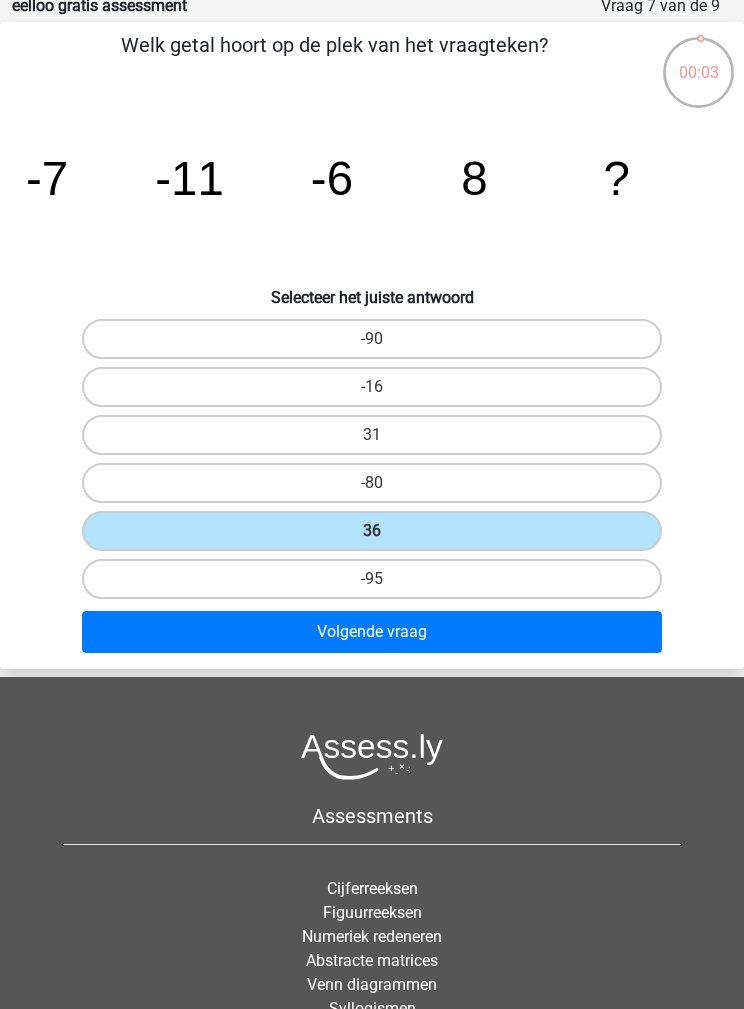 click on "Volgende vraag" at bounding box center [372, 632] 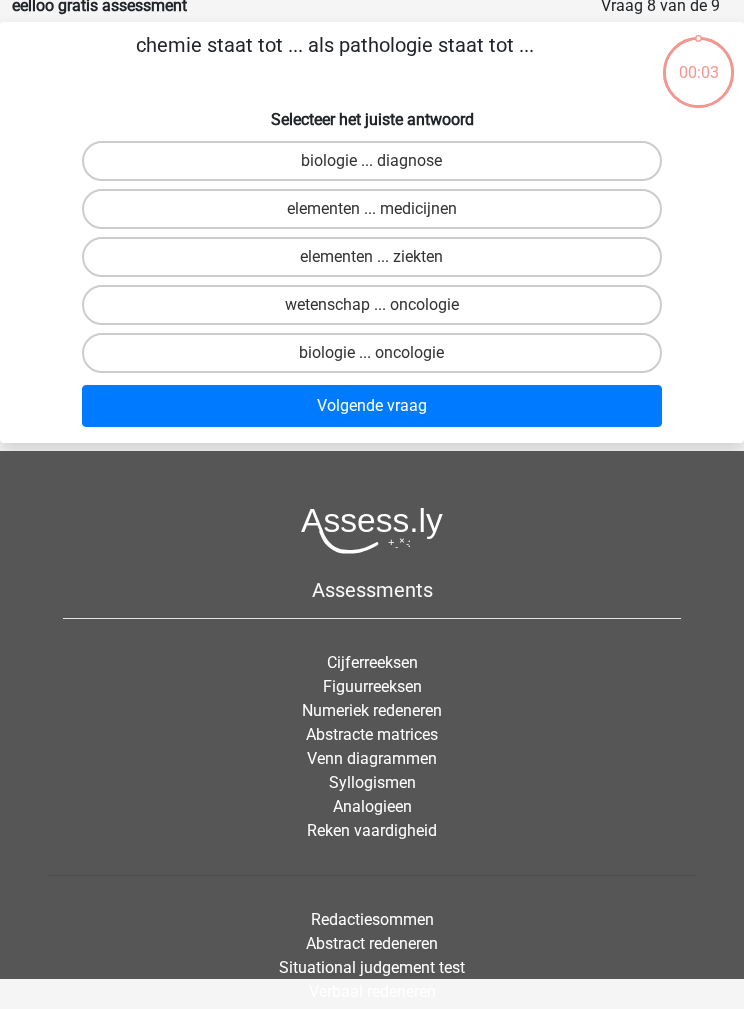 scroll, scrollTop: 80, scrollLeft: 0, axis: vertical 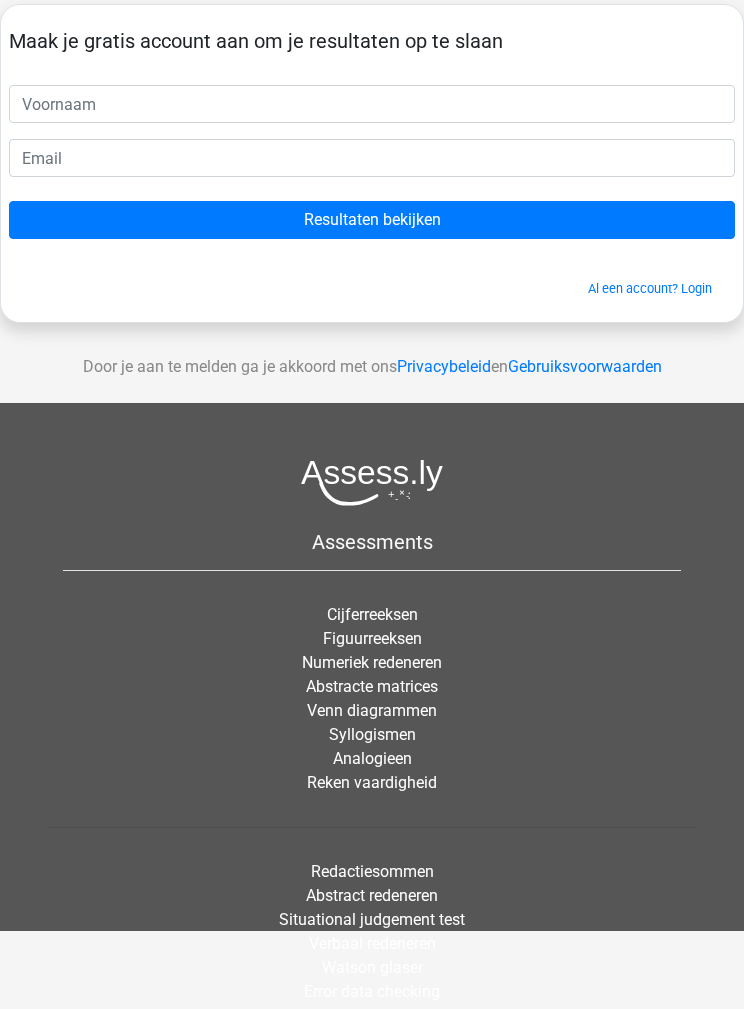 click at bounding box center (372, 104) 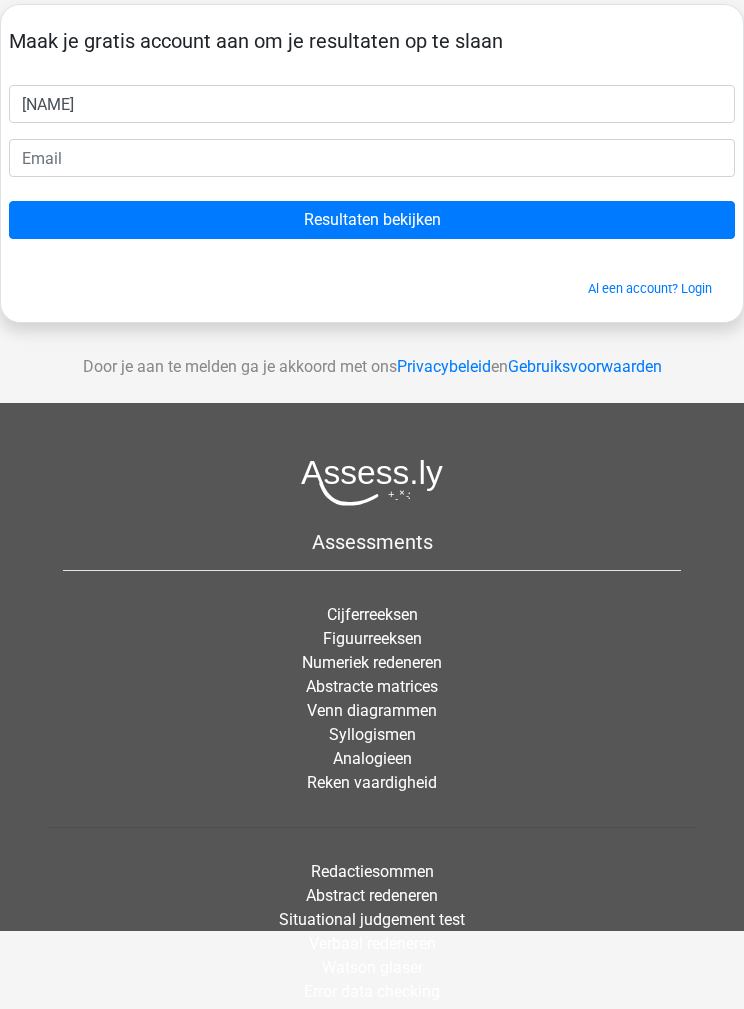 type on "Mimi" 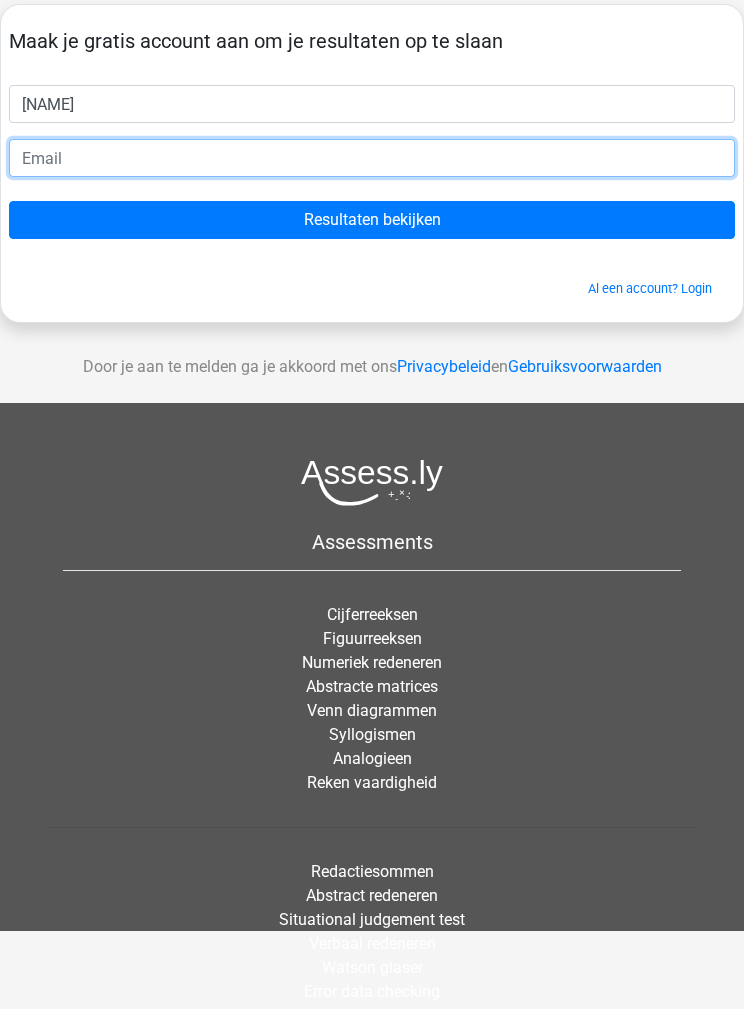 click at bounding box center (372, 158) 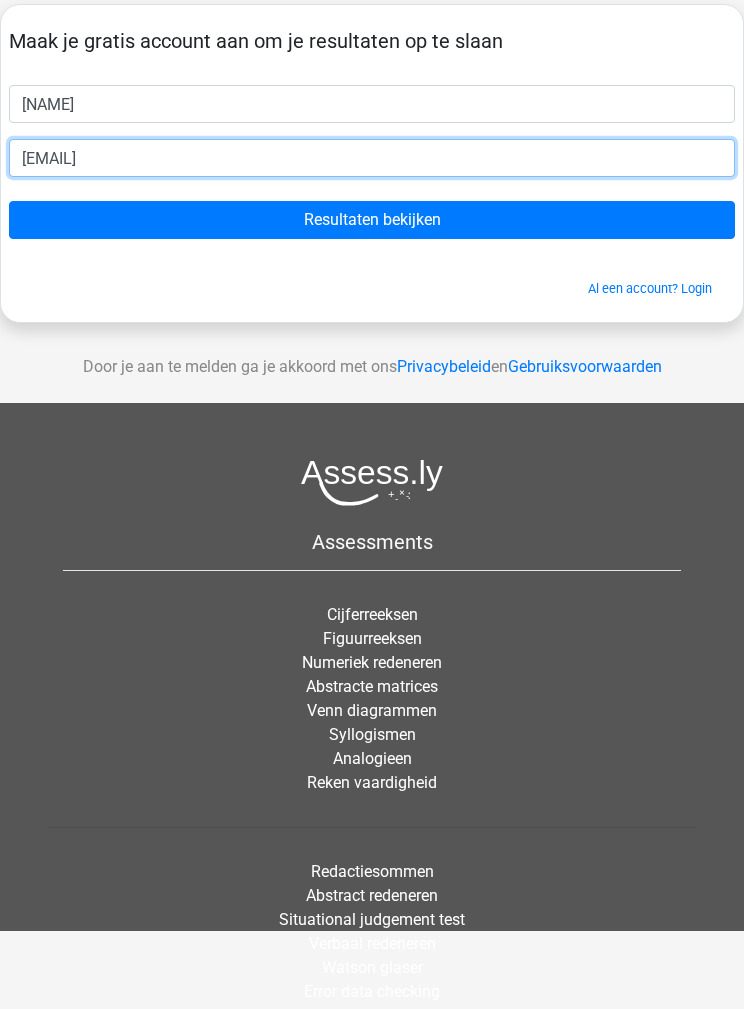 type on "mellemare@hotmail.com" 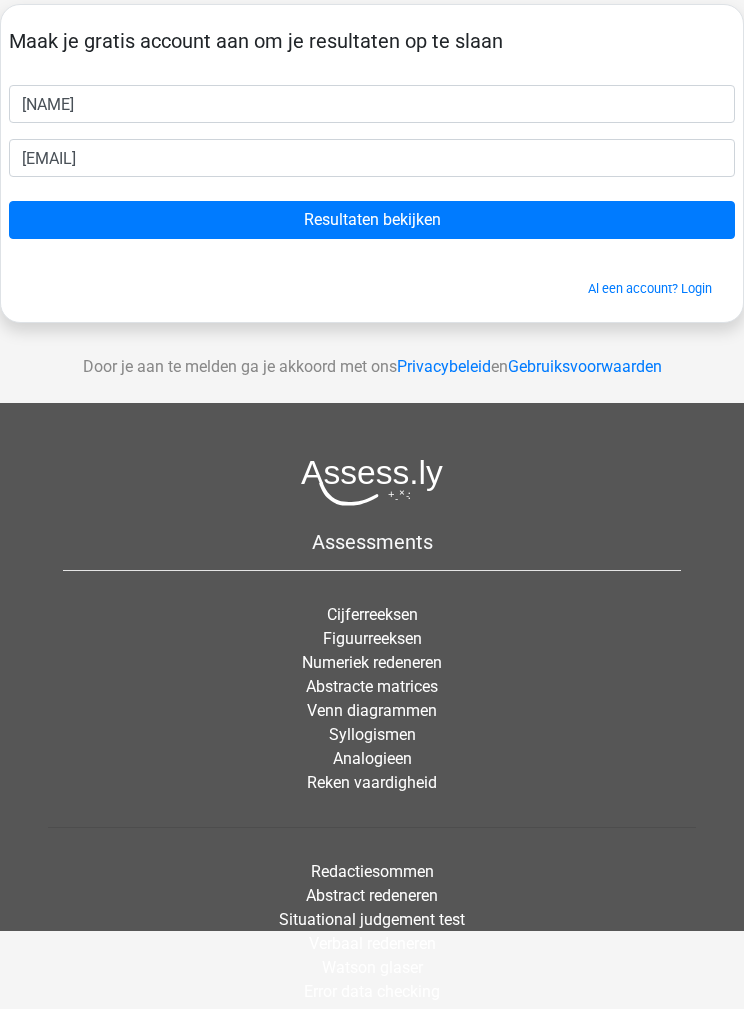 click on "Resultaten bekijken" at bounding box center (372, 220) 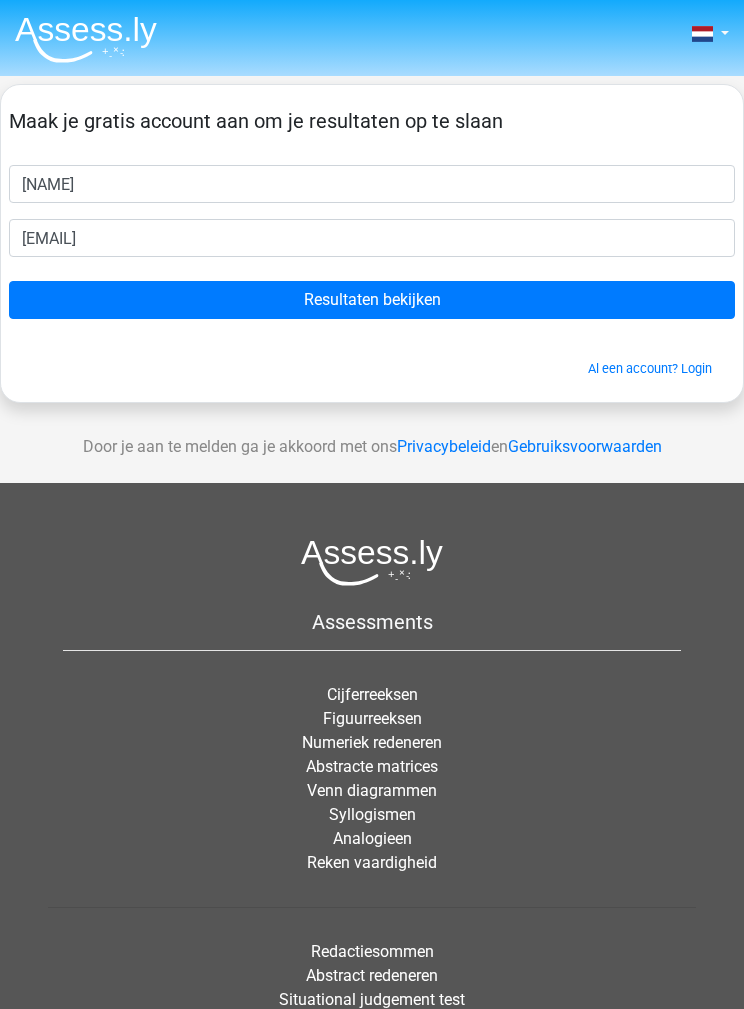 scroll, scrollTop: 80, scrollLeft: 0, axis: vertical 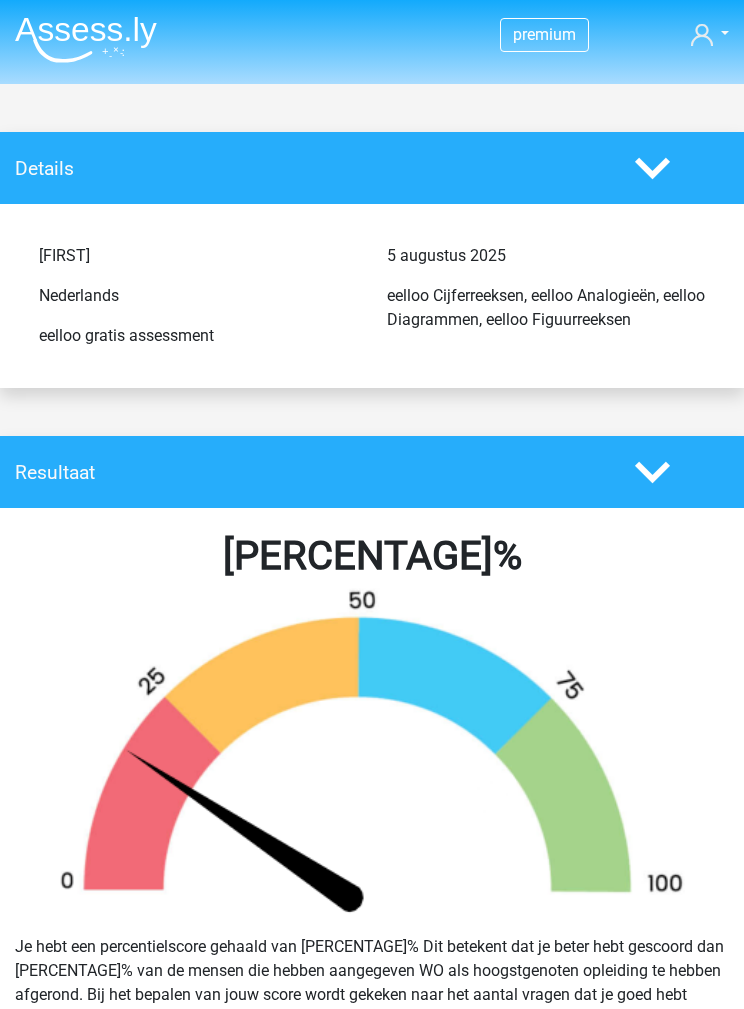 click at bounding box center (86, 39) 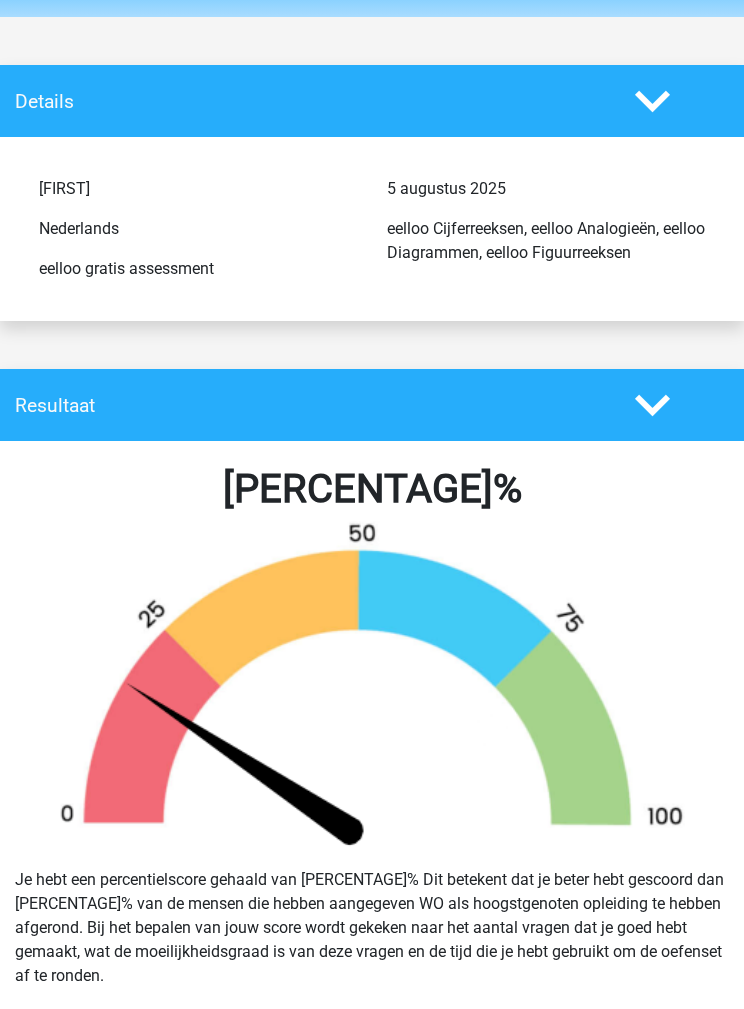scroll, scrollTop: 0, scrollLeft: 0, axis: both 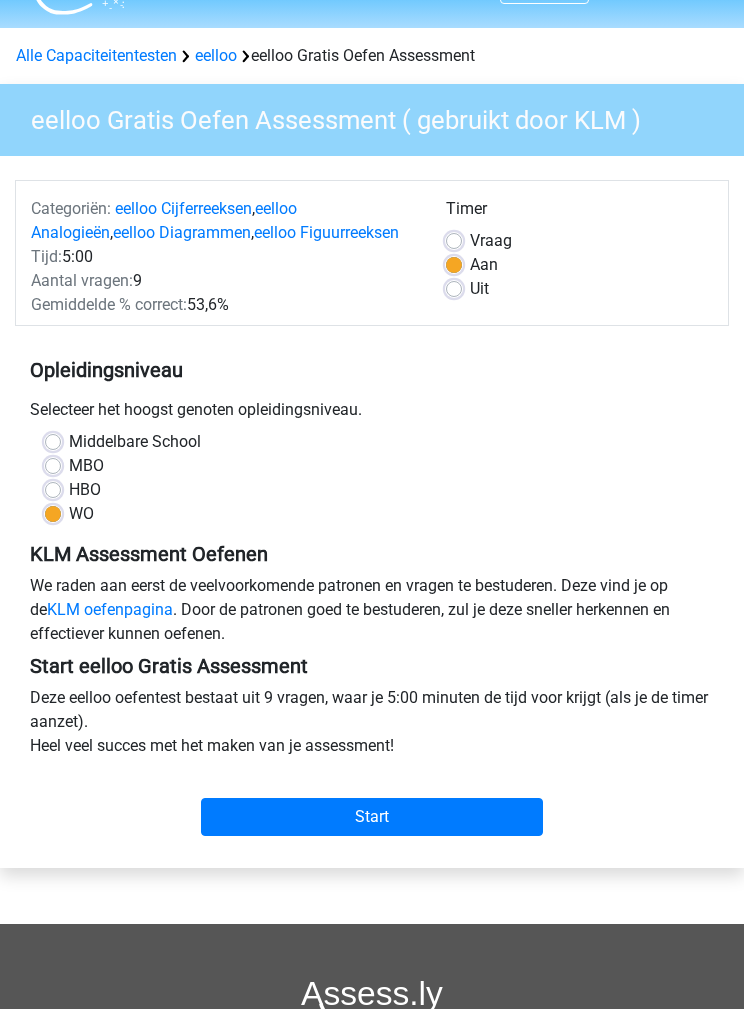 click on "Start" at bounding box center (372, 817) 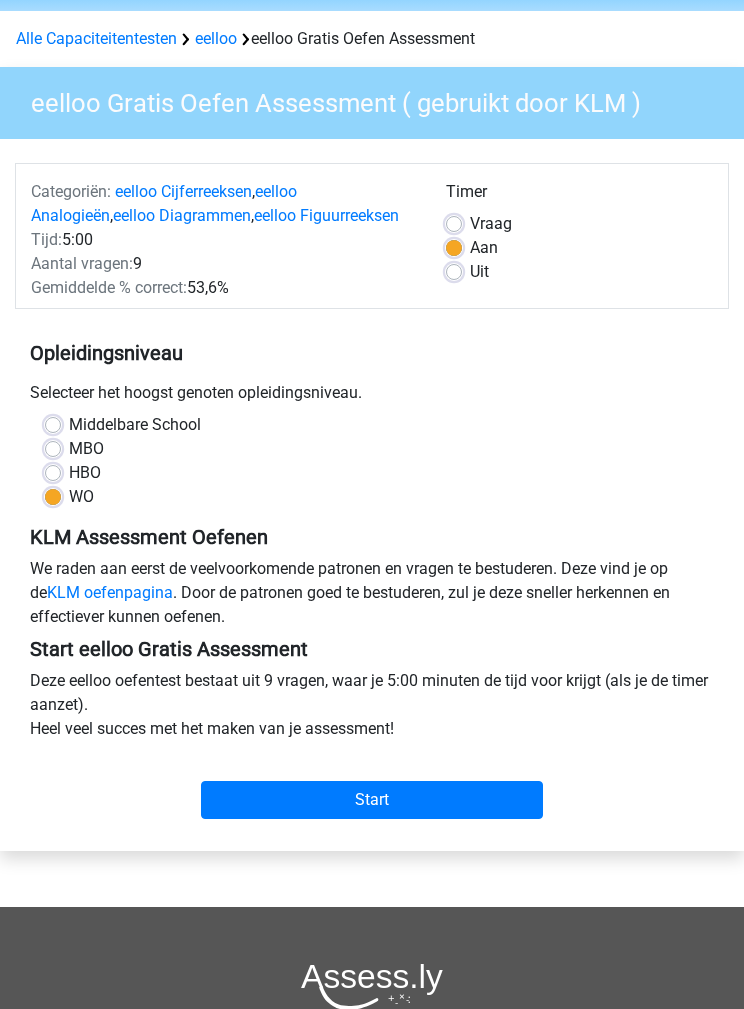 scroll, scrollTop: 0, scrollLeft: 0, axis: both 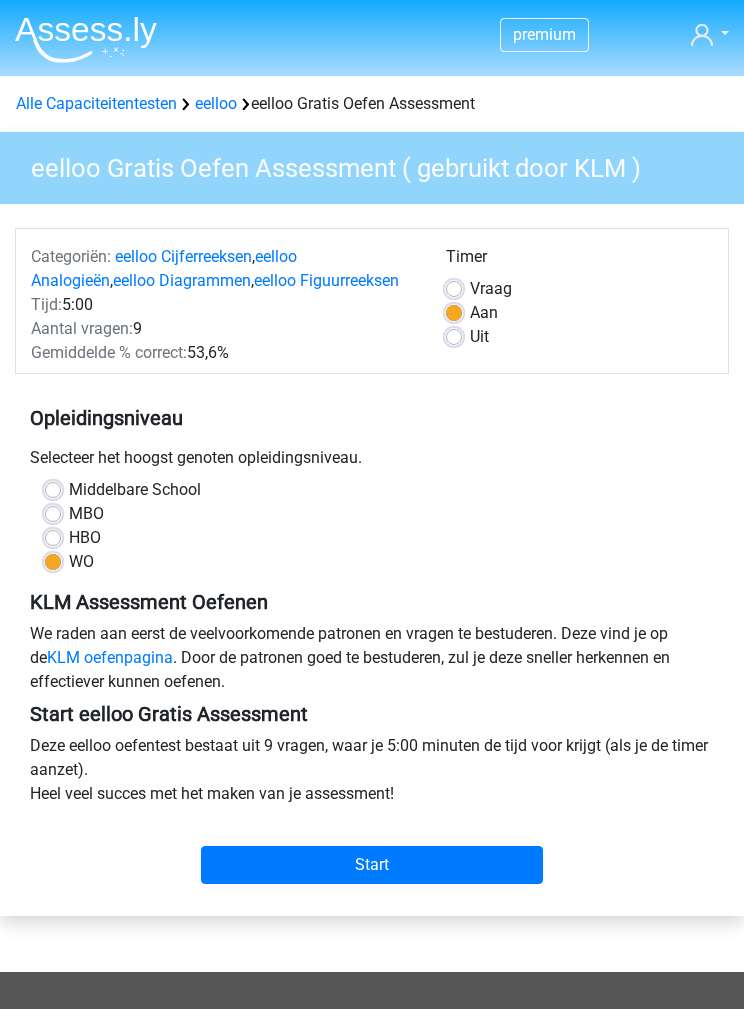 click at bounding box center (86, 39) 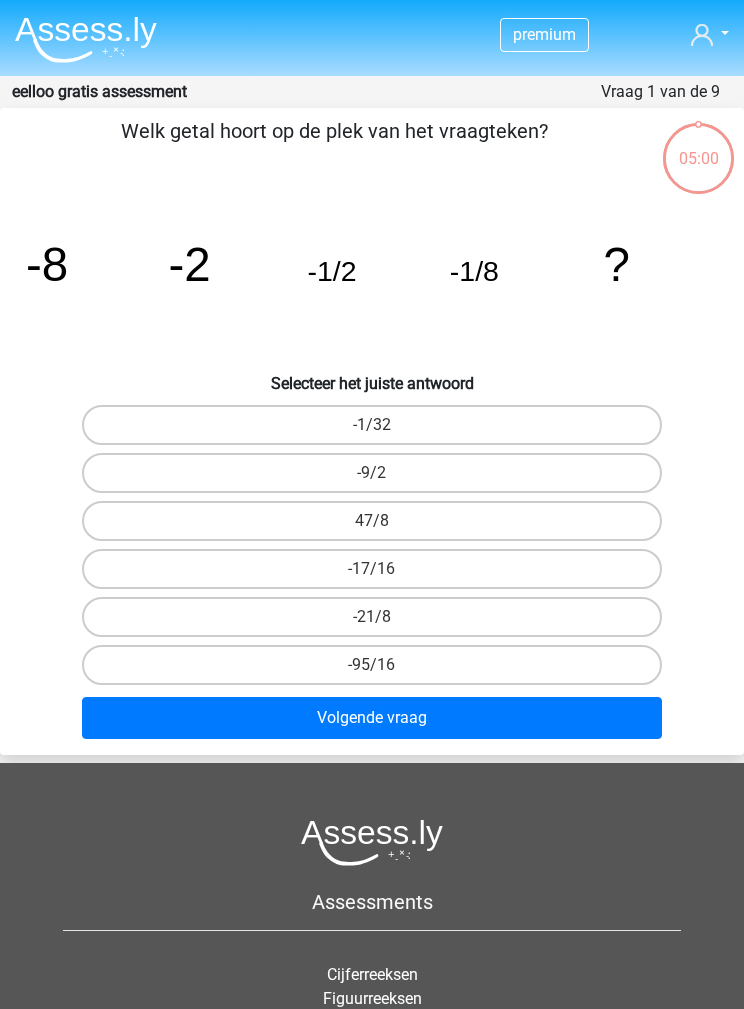 scroll, scrollTop: 0, scrollLeft: 0, axis: both 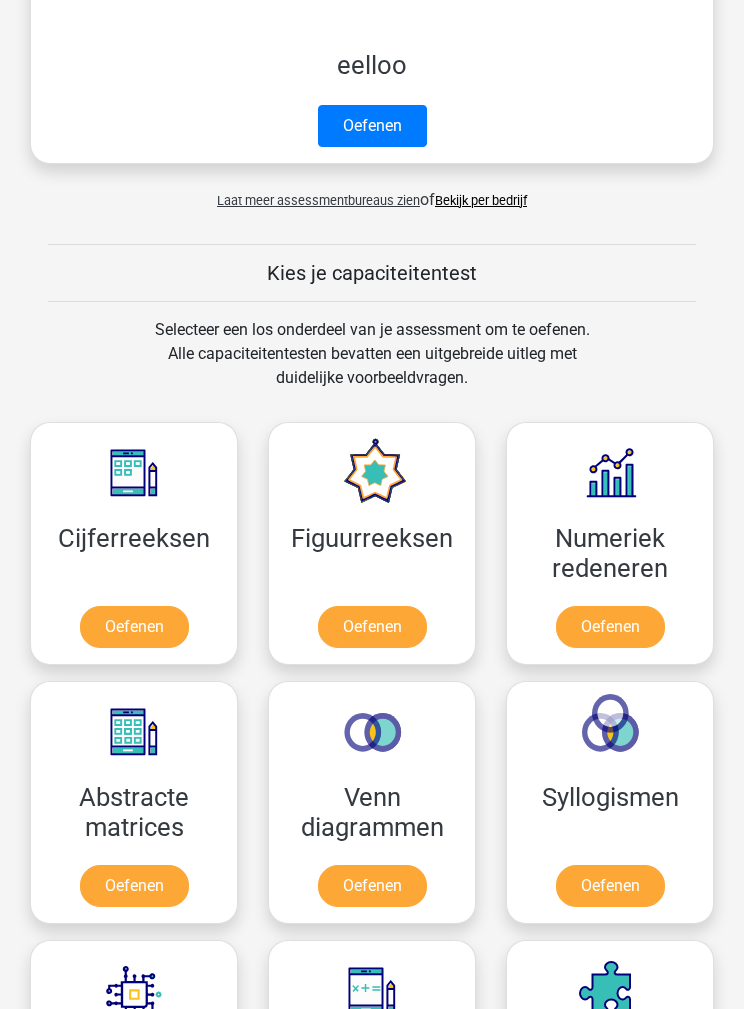 click on "Oefenen" at bounding box center (372, 627) 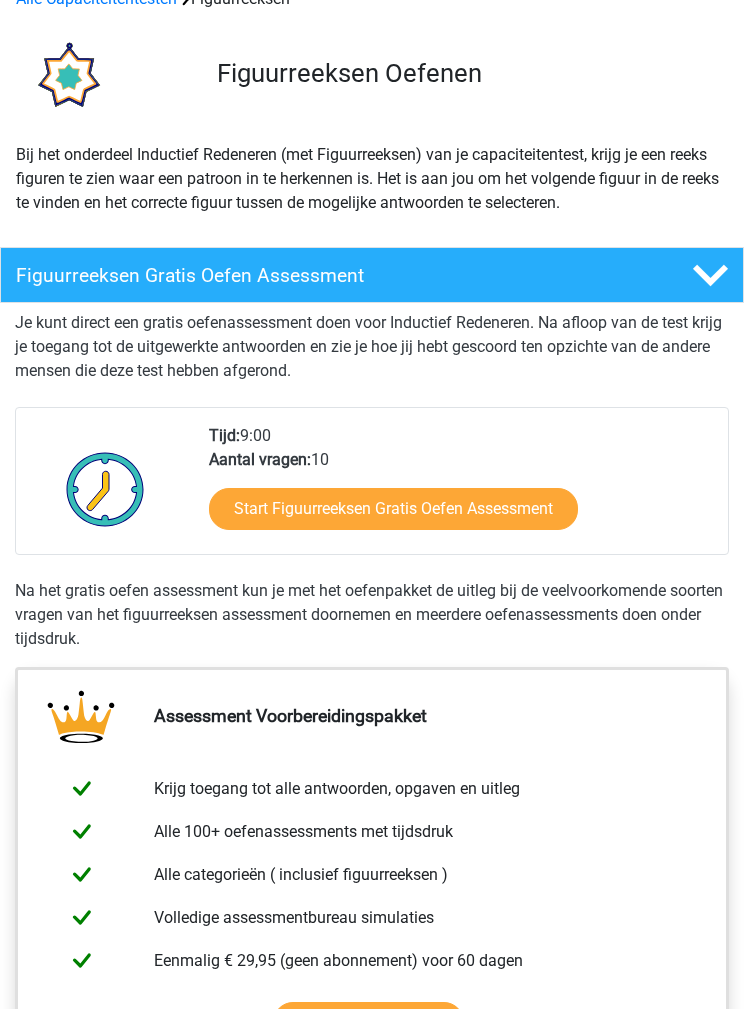 scroll, scrollTop: 0, scrollLeft: 0, axis: both 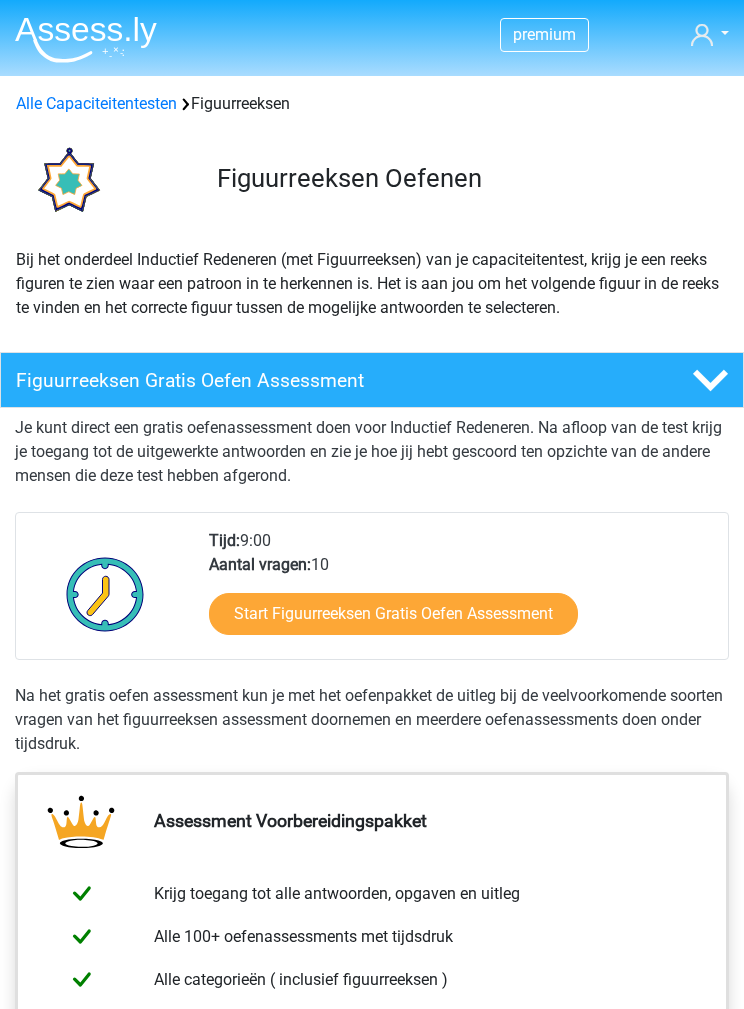click on "Start Figuurreeksen
Gratis Oefen Assessment" at bounding box center (393, 614) 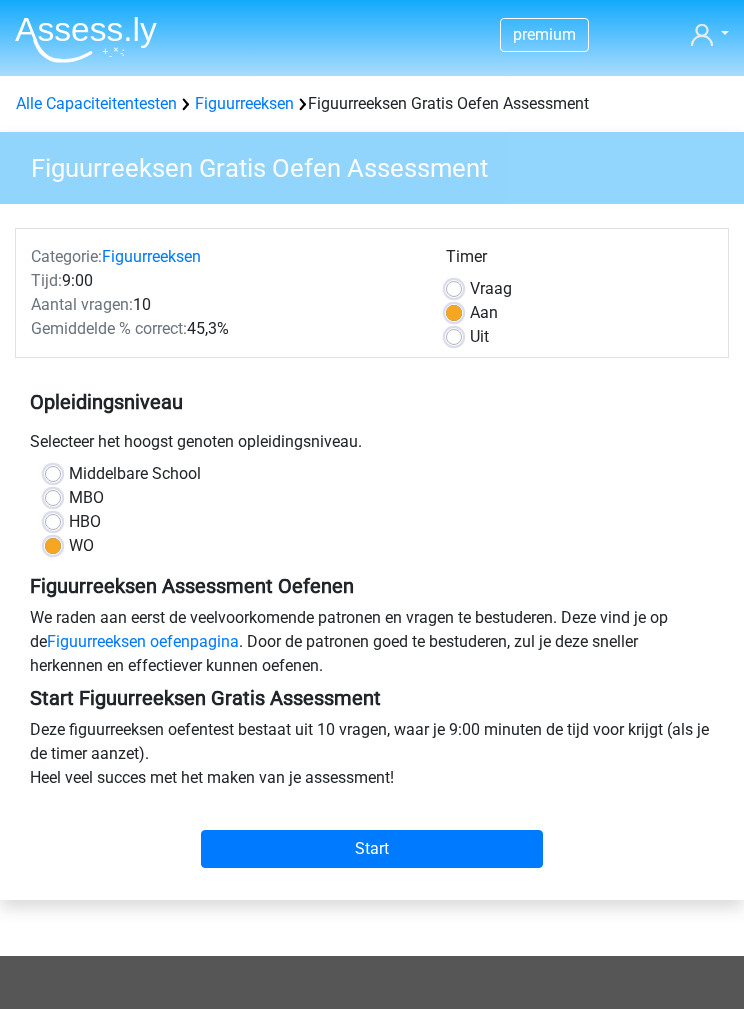 scroll, scrollTop: 0, scrollLeft: 0, axis: both 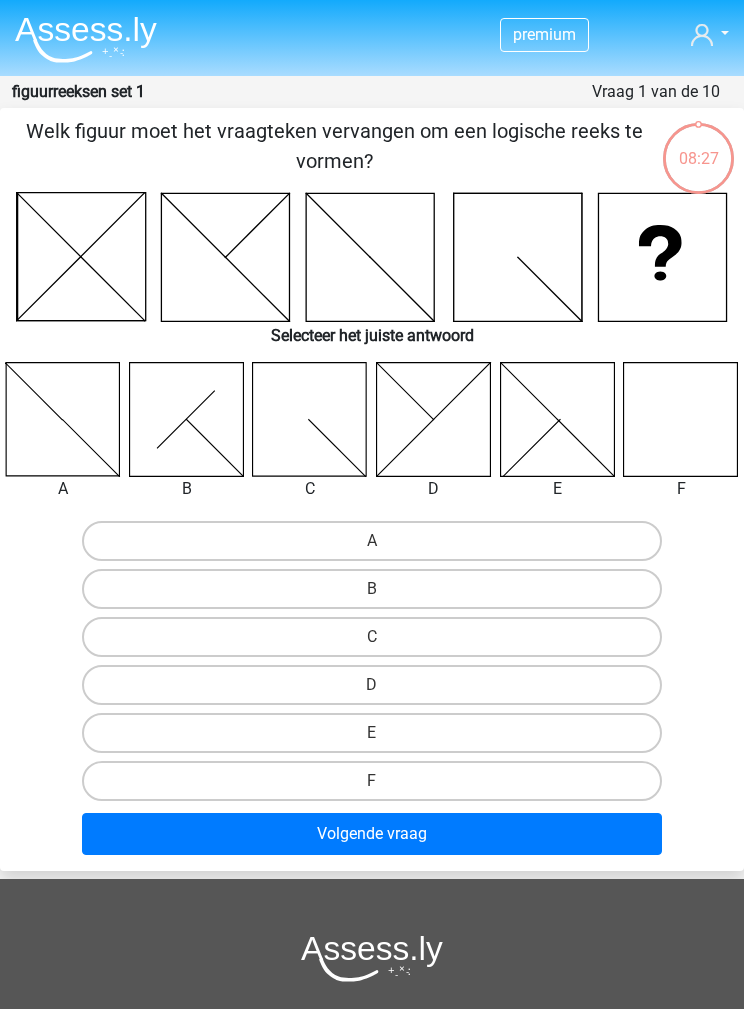 click on "F" at bounding box center (372, 781) 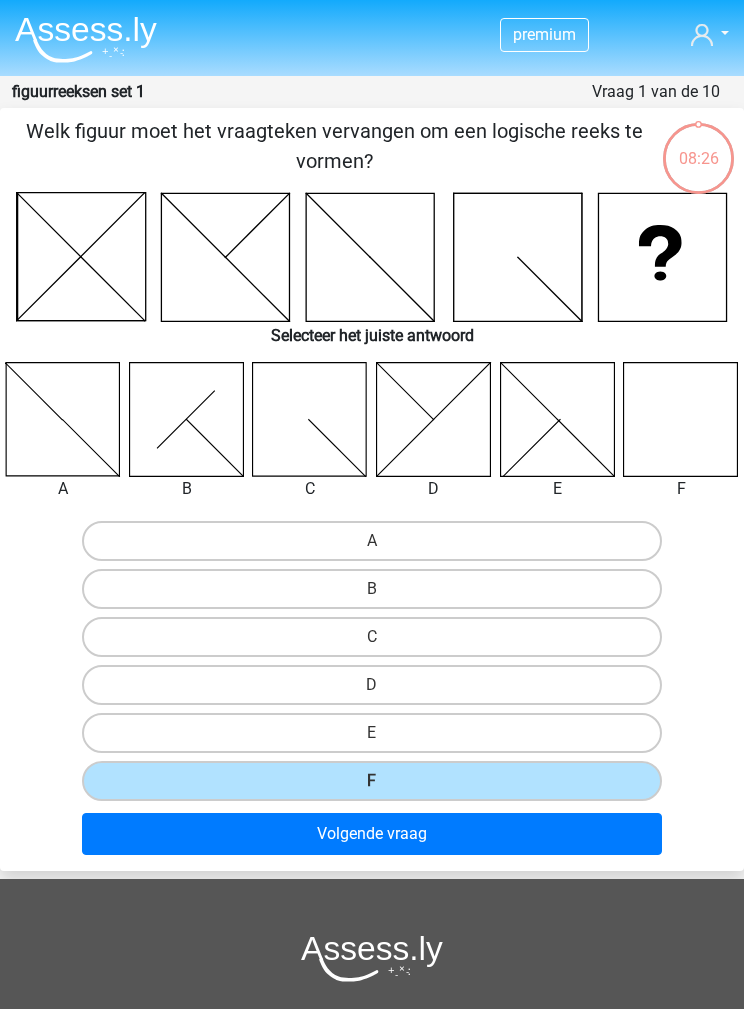 click on "Volgende vraag" at bounding box center [372, 834] 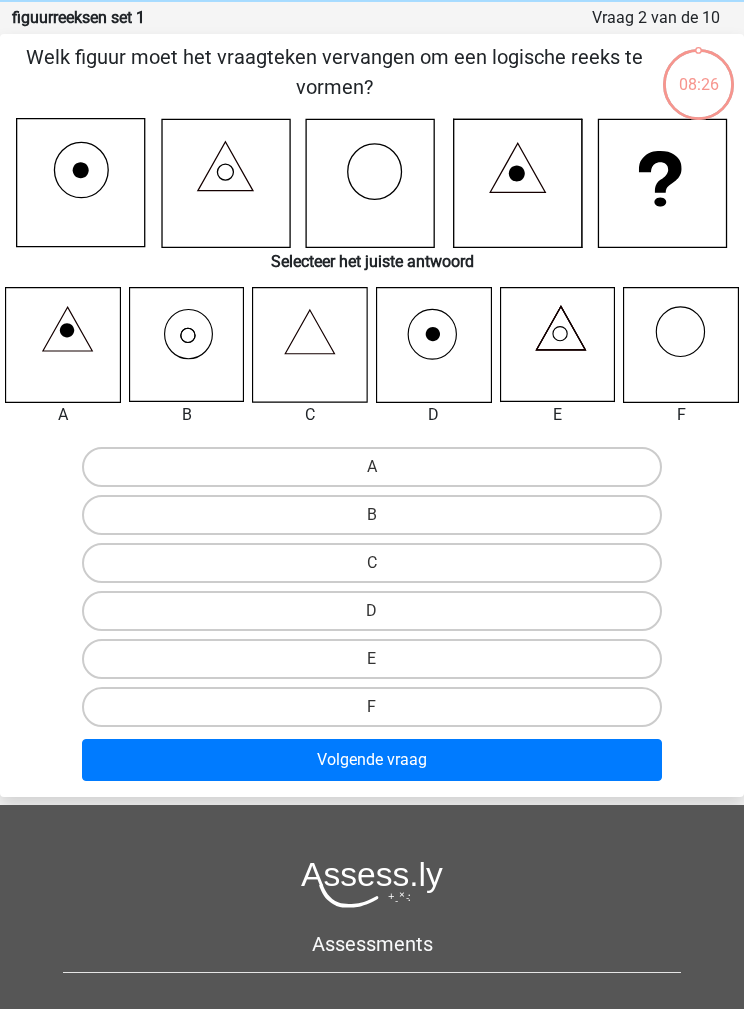 scroll, scrollTop: 80, scrollLeft: 0, axis: vertical 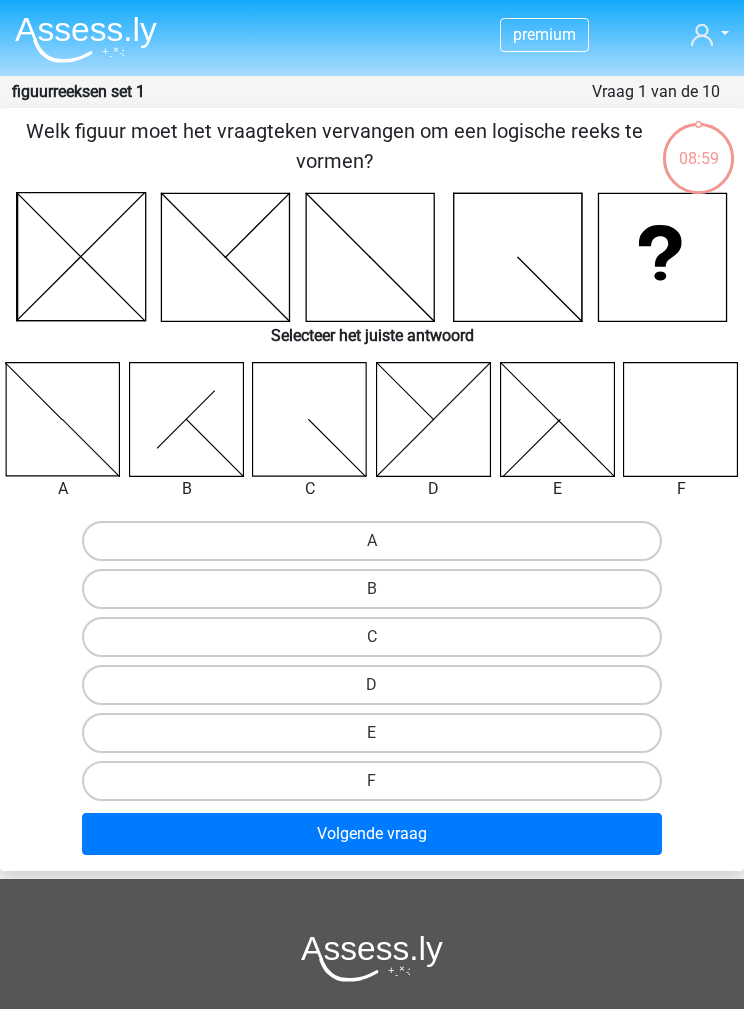 click 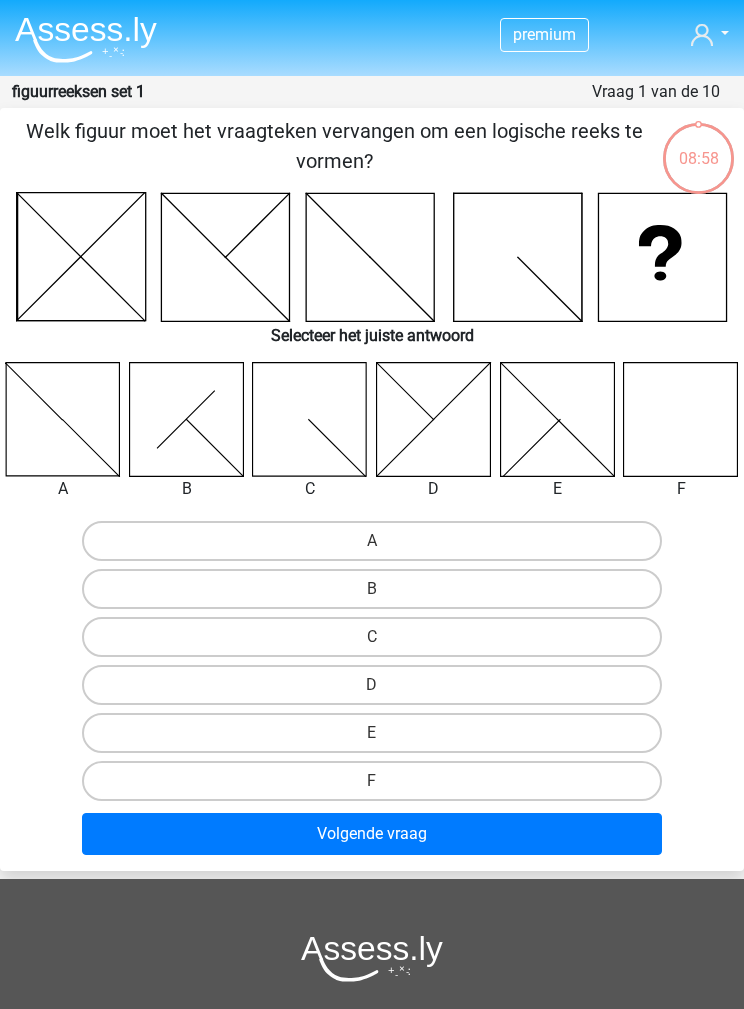 click on "Volgende vraag" at bounding box center (372, 834) 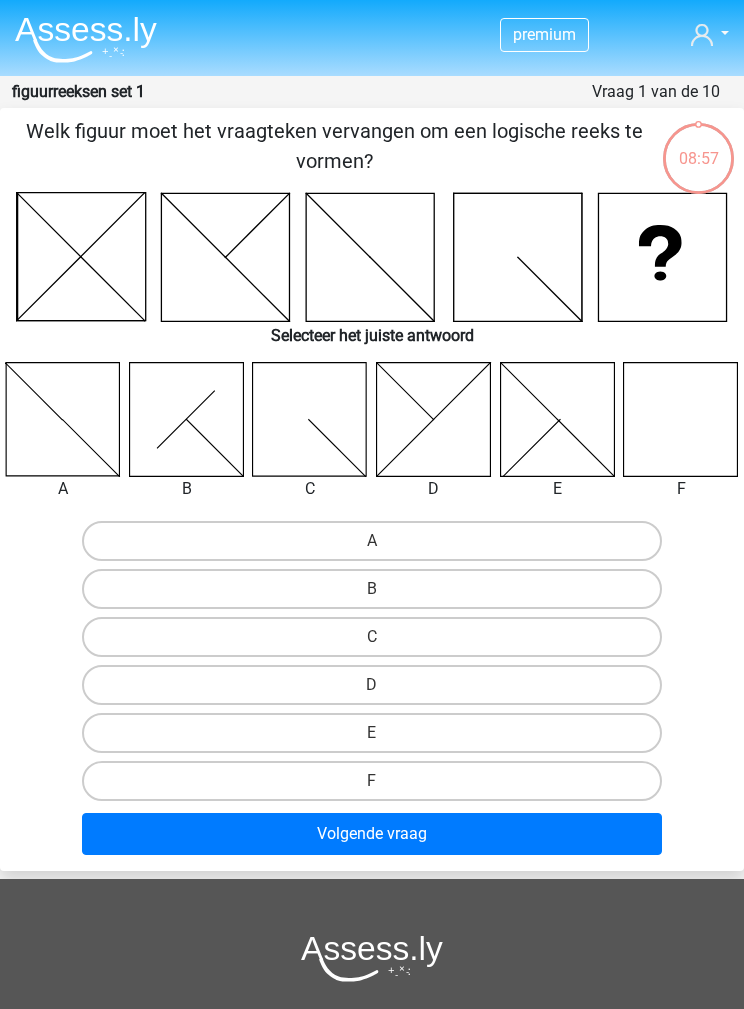 click 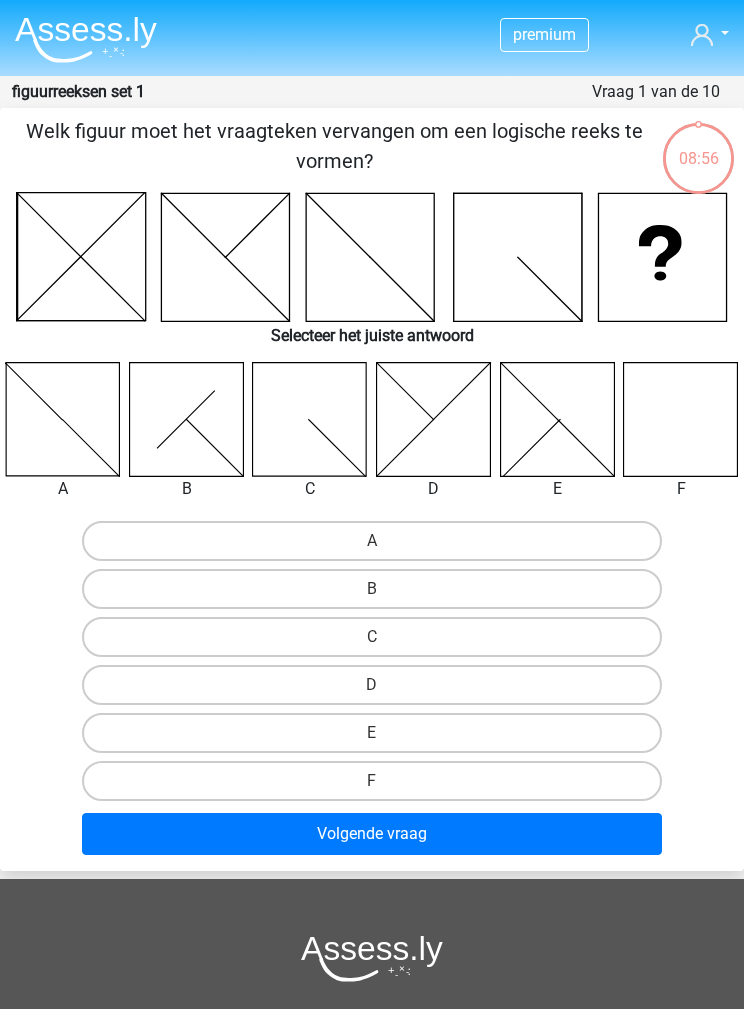 click on "F" at bounding box center [372, 781] 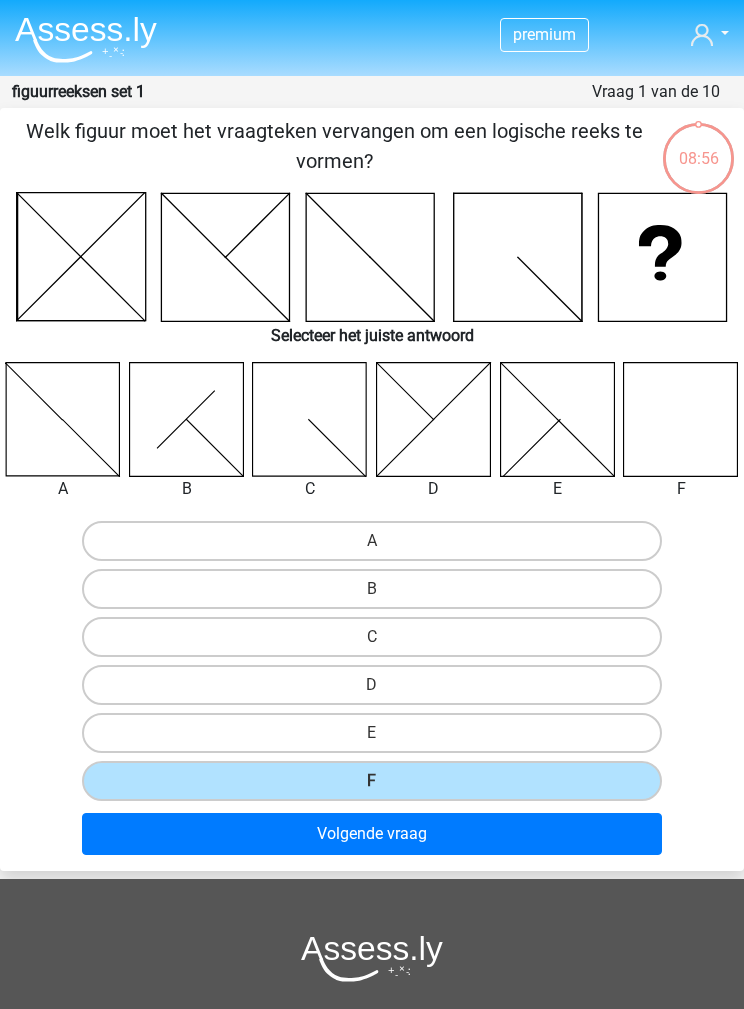 click on "Volgende vraag" at bounding box center (372, 834) 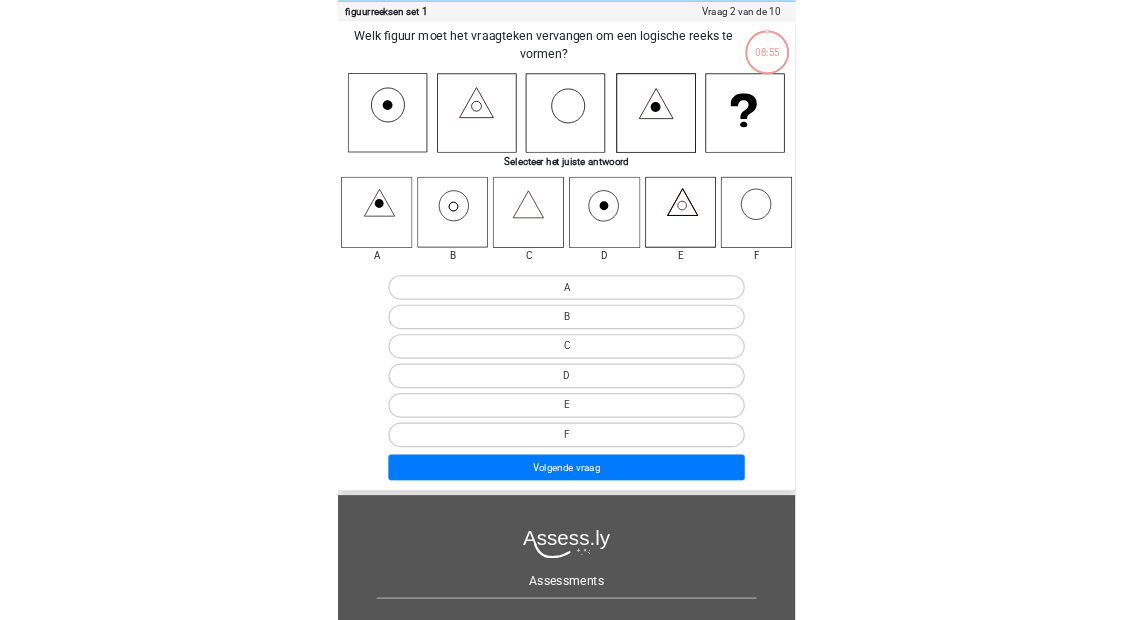 scroll, scrollTop: 80, scrollLeft: 0, axis: vertical 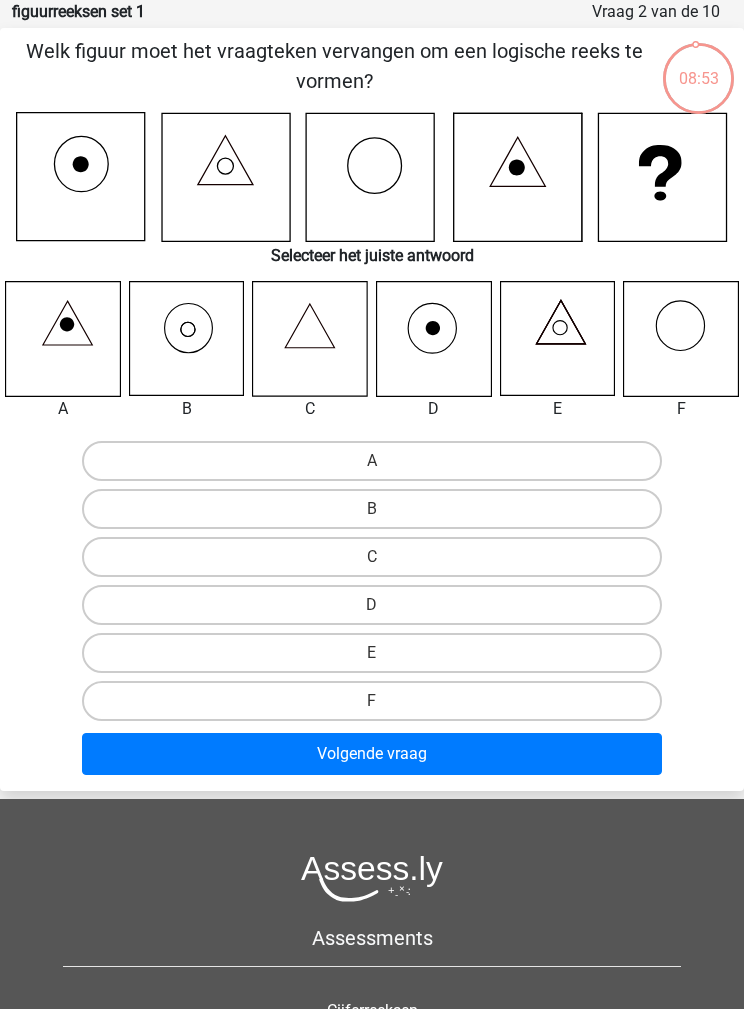 click on "Volgende vraag" at bounding box center [372, 754] 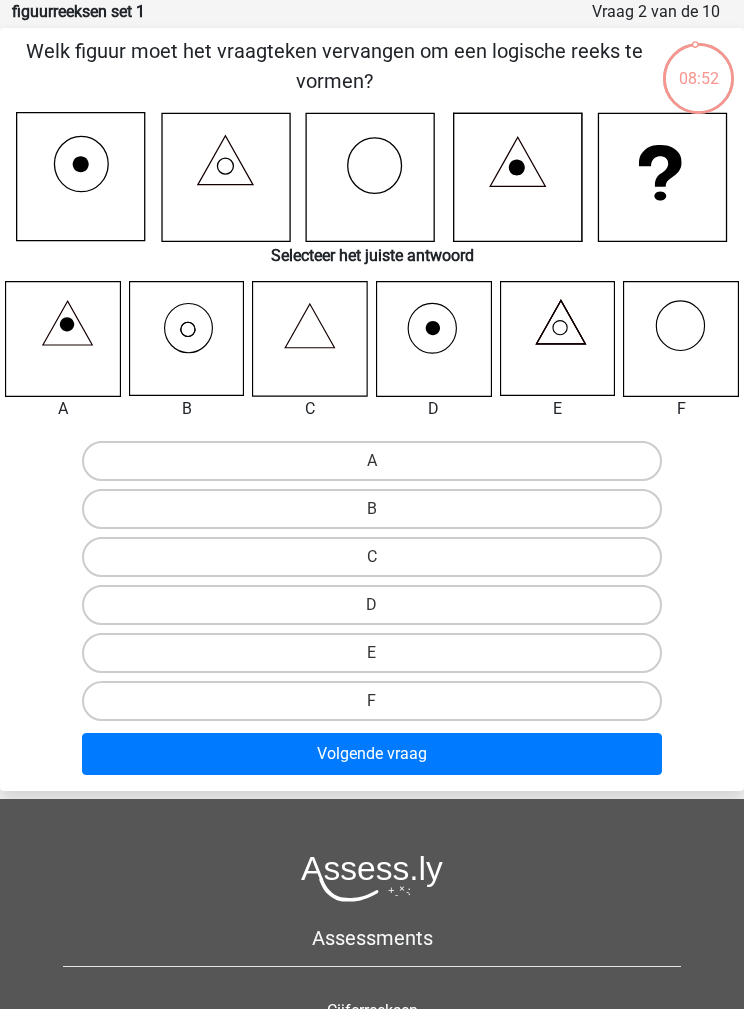 click on "F" at bounding box center (372, 701) 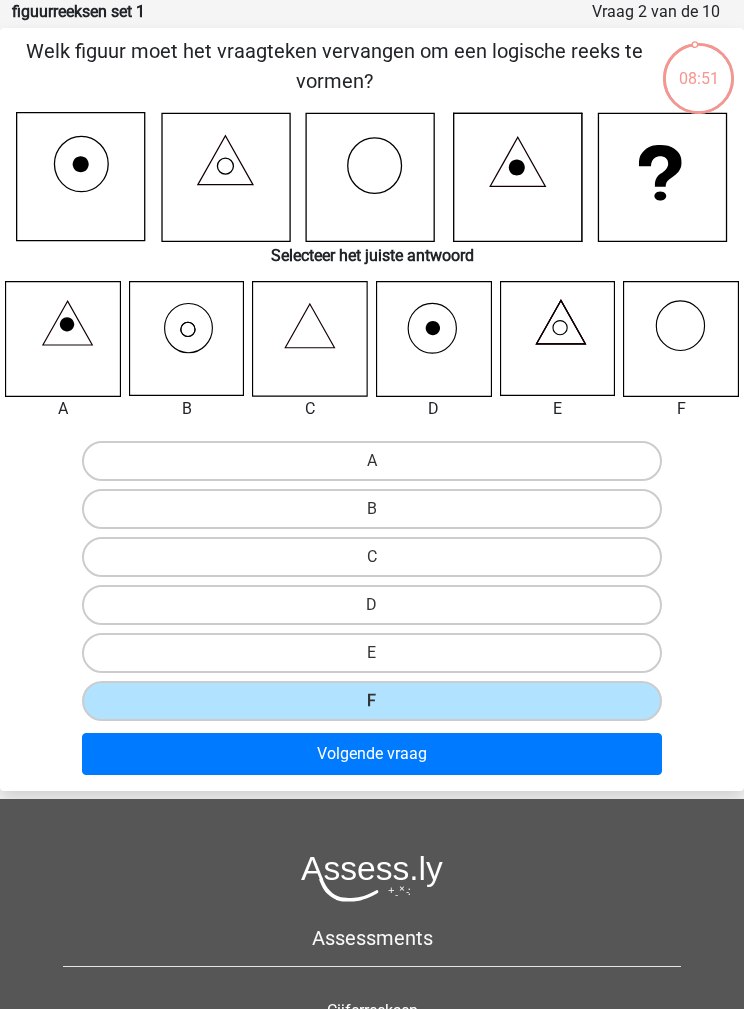 click on "Volgende vraag" at bounding box center [372, 754] 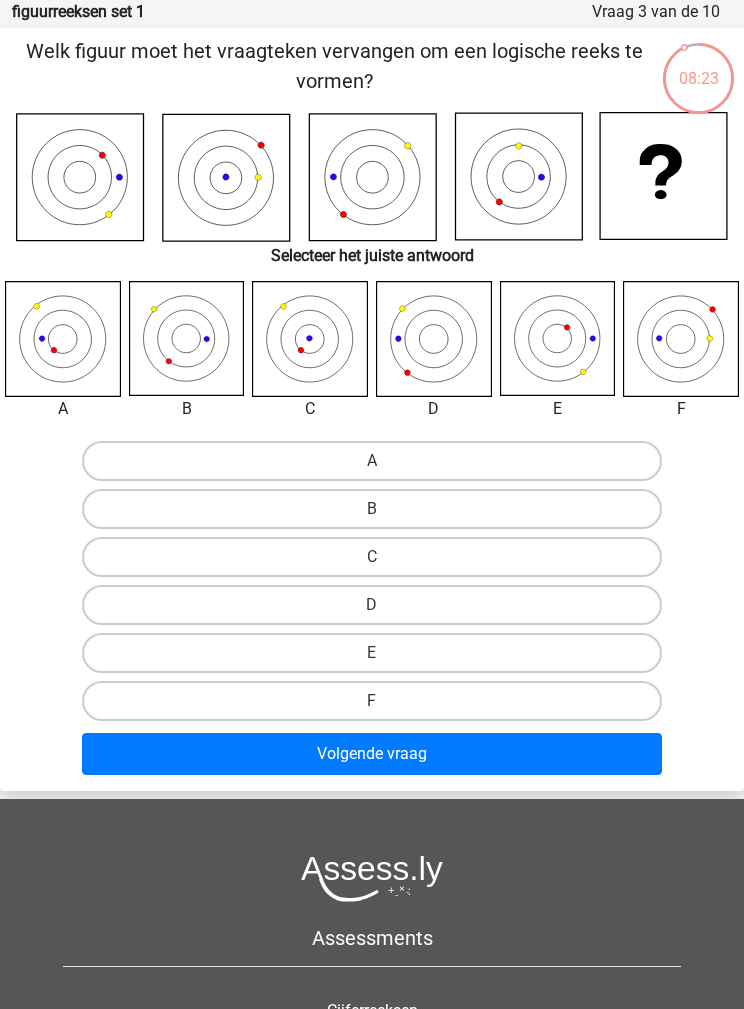 click on "A" at bounding box center (372, 461) 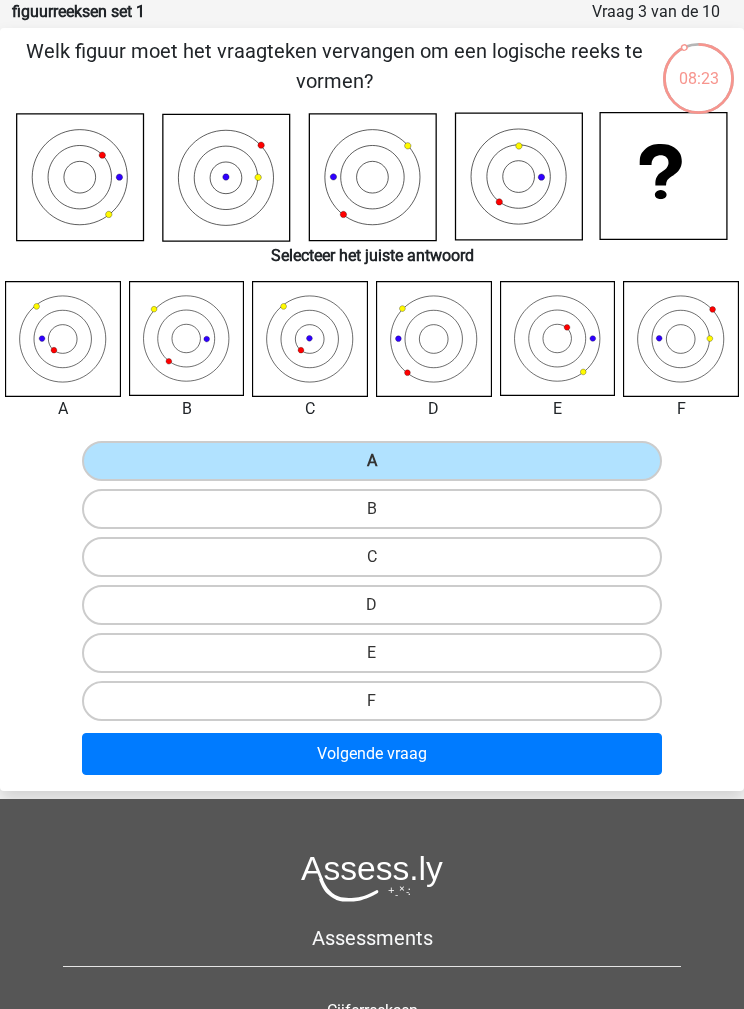 click on "Volgende vraag" at bounding box center [372, 754] 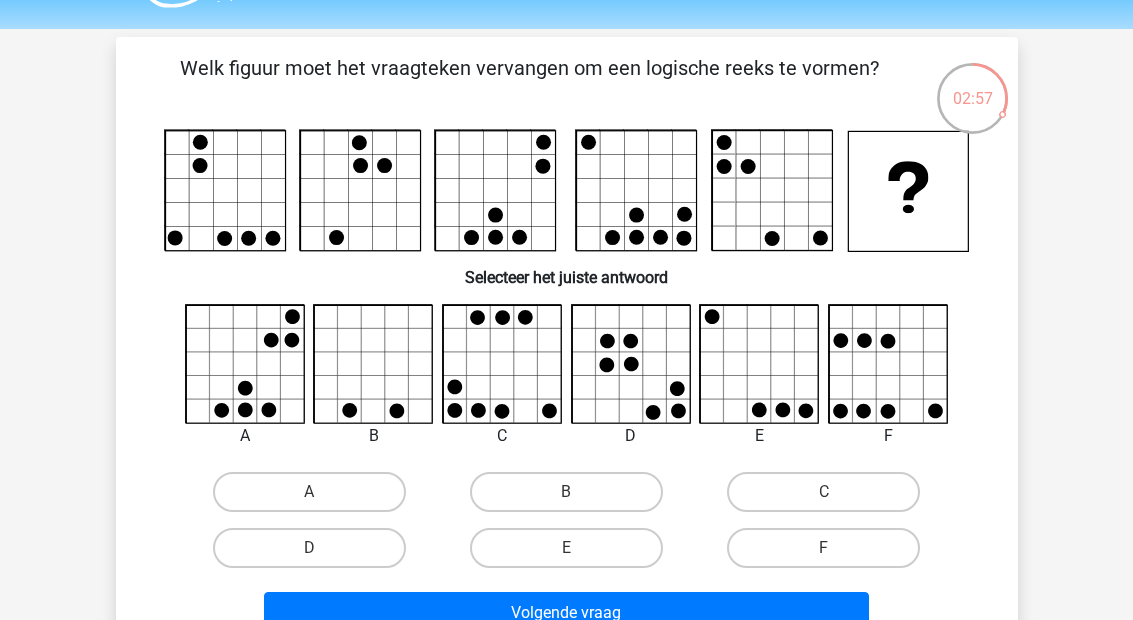 scroll, scrollTop: 56, scrollLeft: 0, axis: vertical 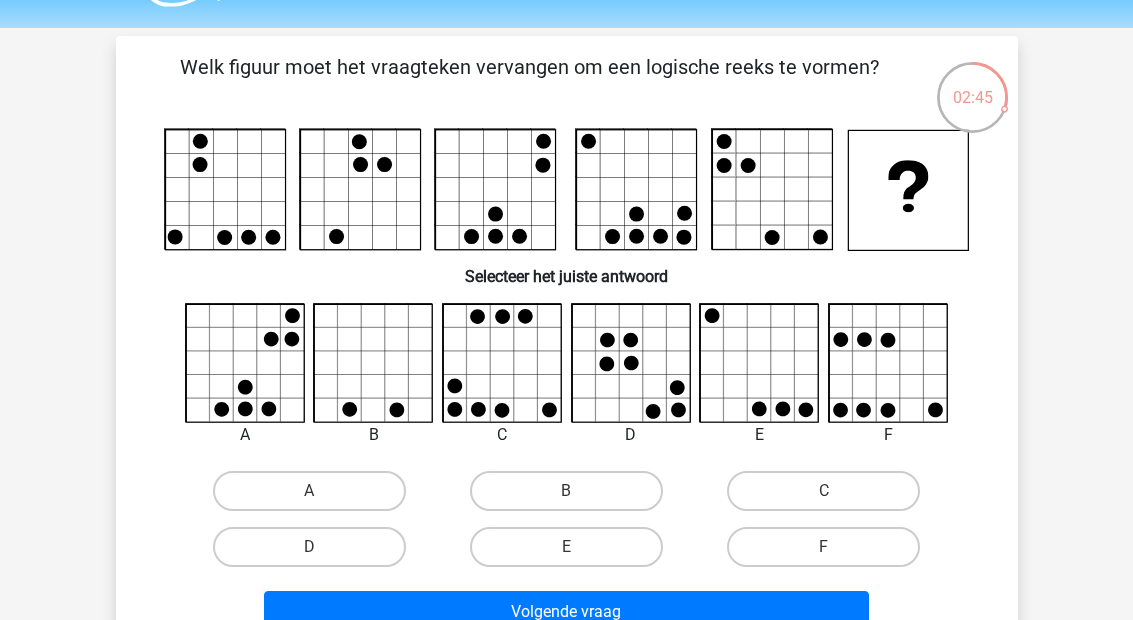 click on "E" at bounding box center [566, 547] 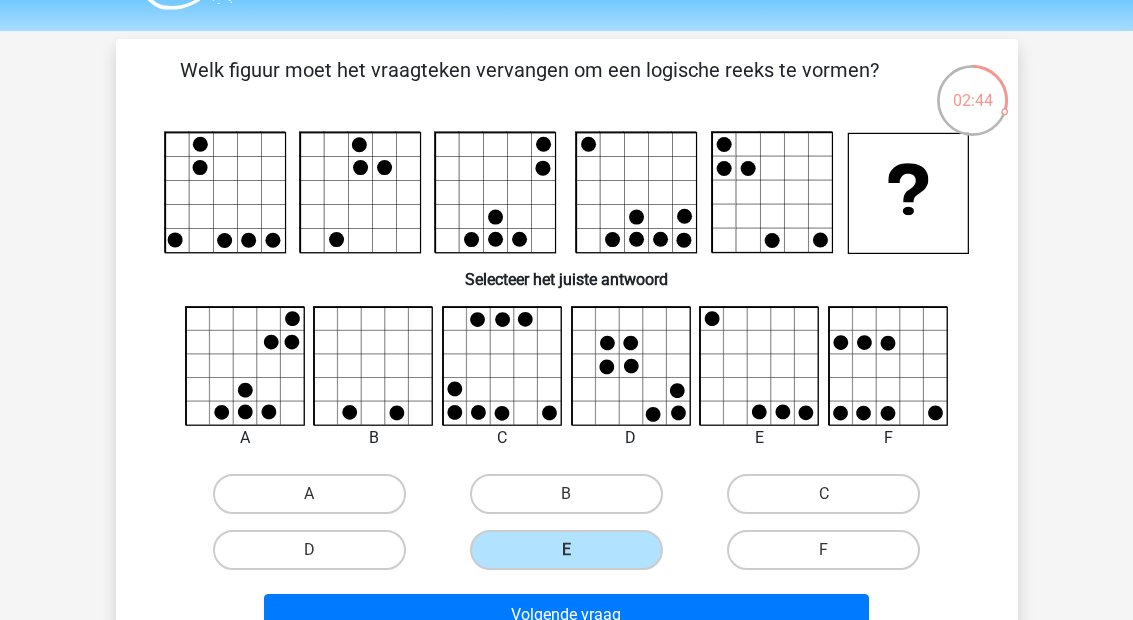 click on "Volgende vraag" at bounding box center [566, 615] 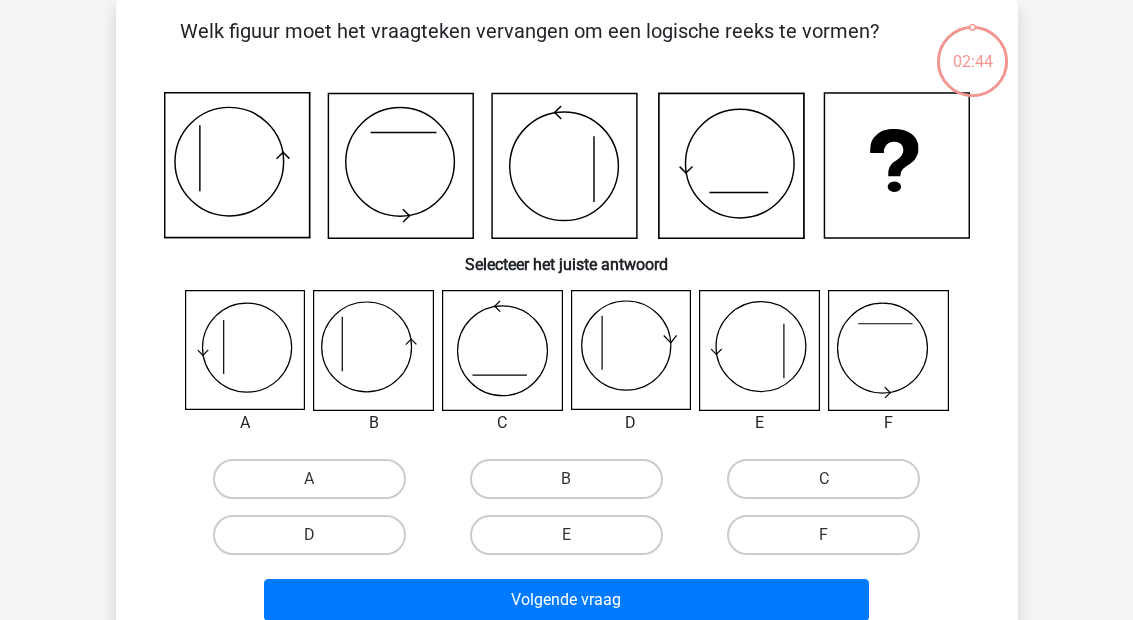 scroll, scrollTop: 92, scrollLeft: 0, axis: vertical 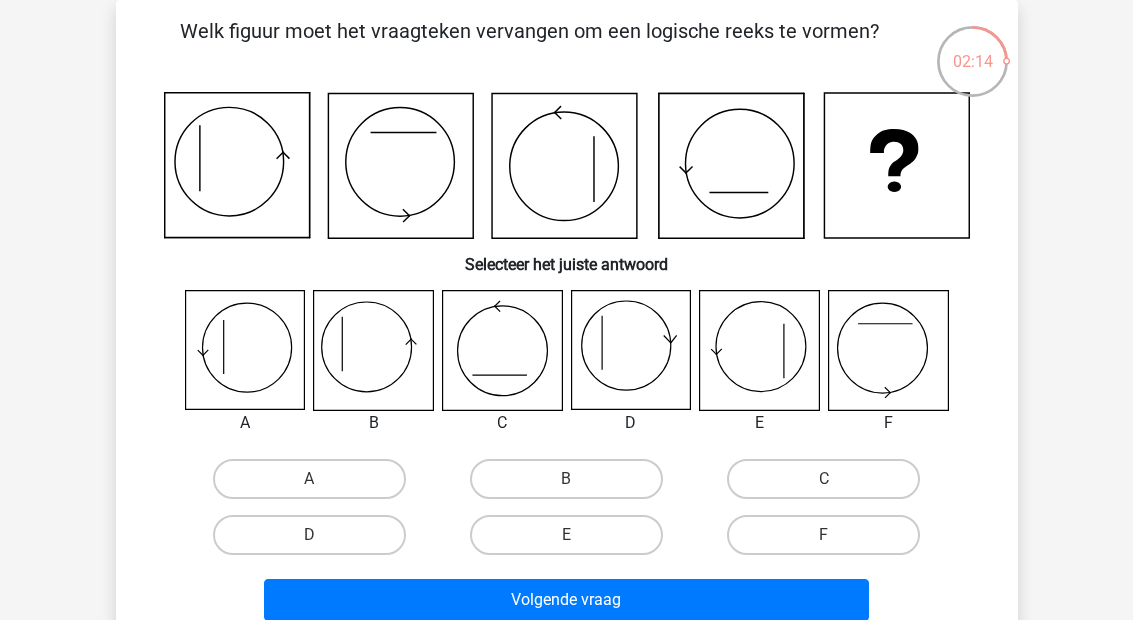 click 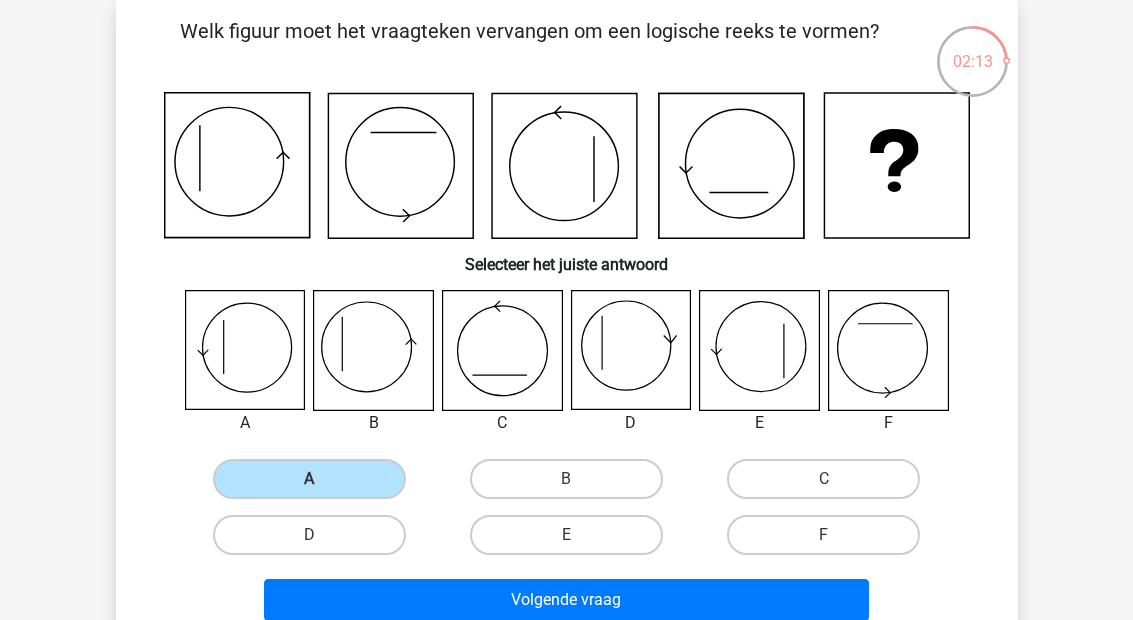 click on "Volgende vraag" at bounding box center (566, 600) 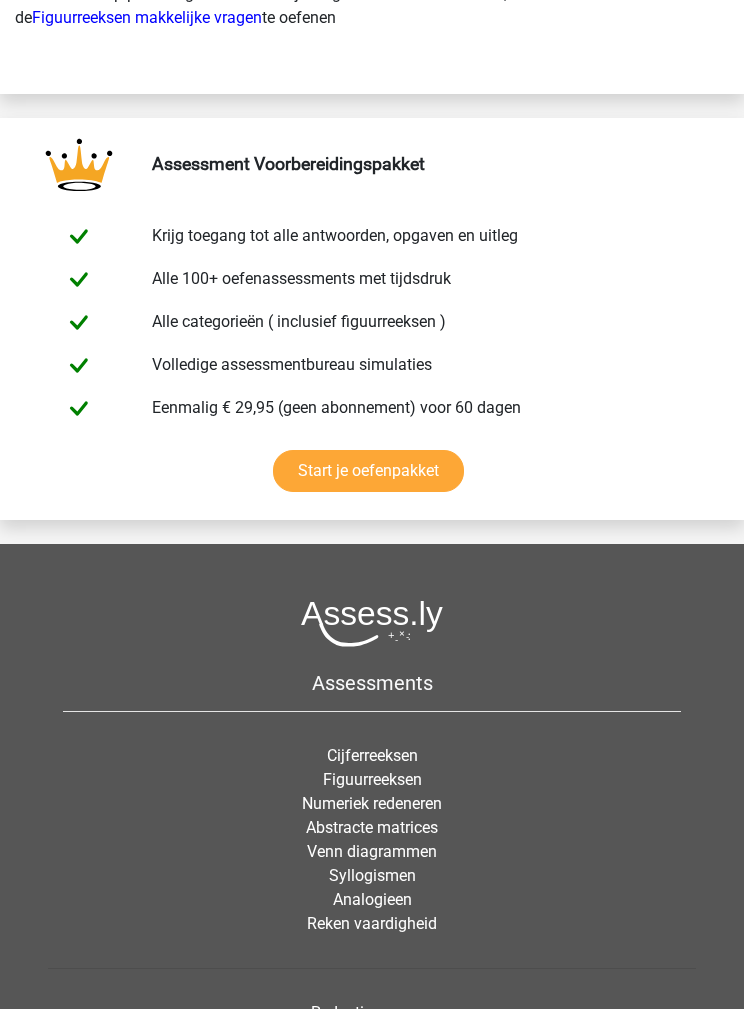 scroll, scrollTop: 4104, scrollLeft: 0, axis: vertical 